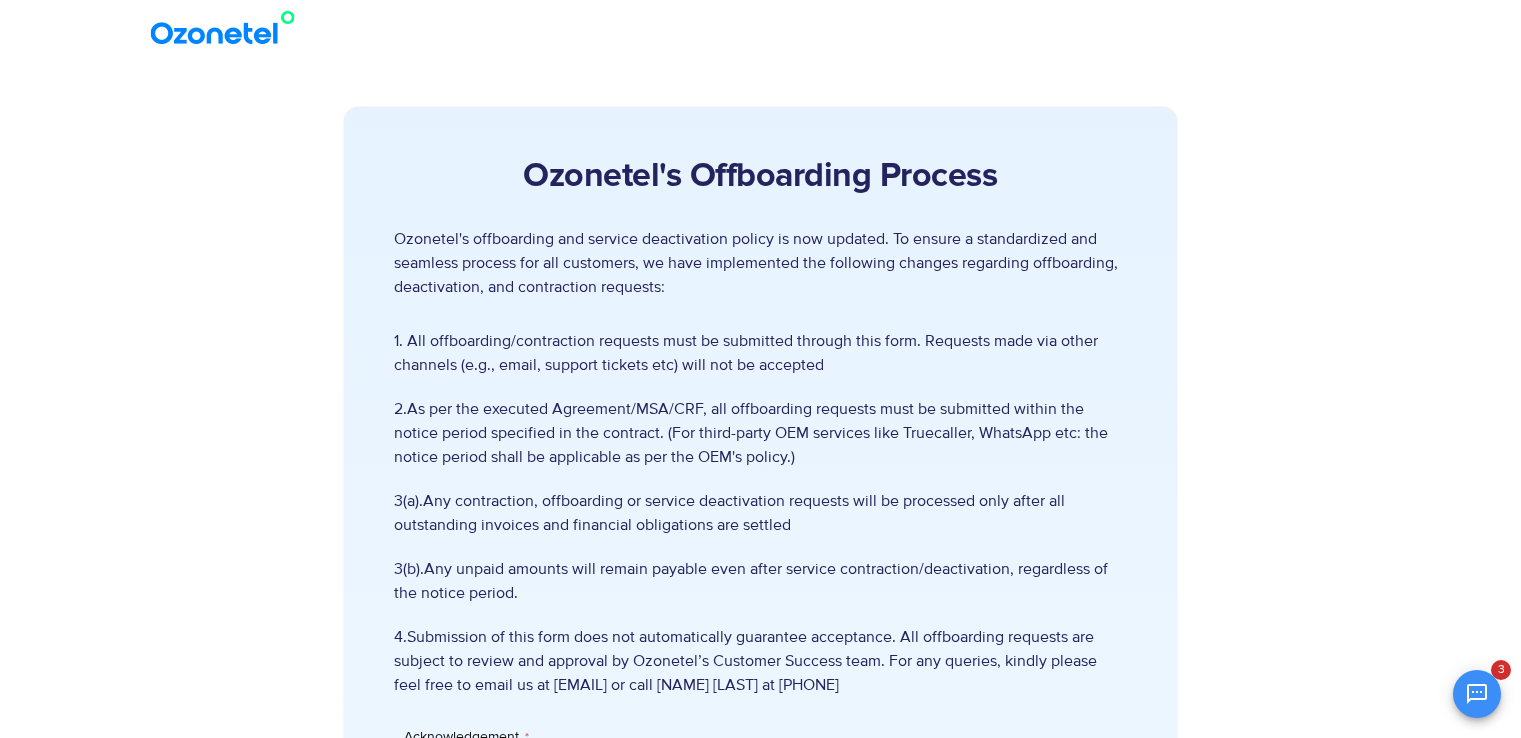 scroll, scrollTop: 2012, scrollLeft: 0, axis: vertical 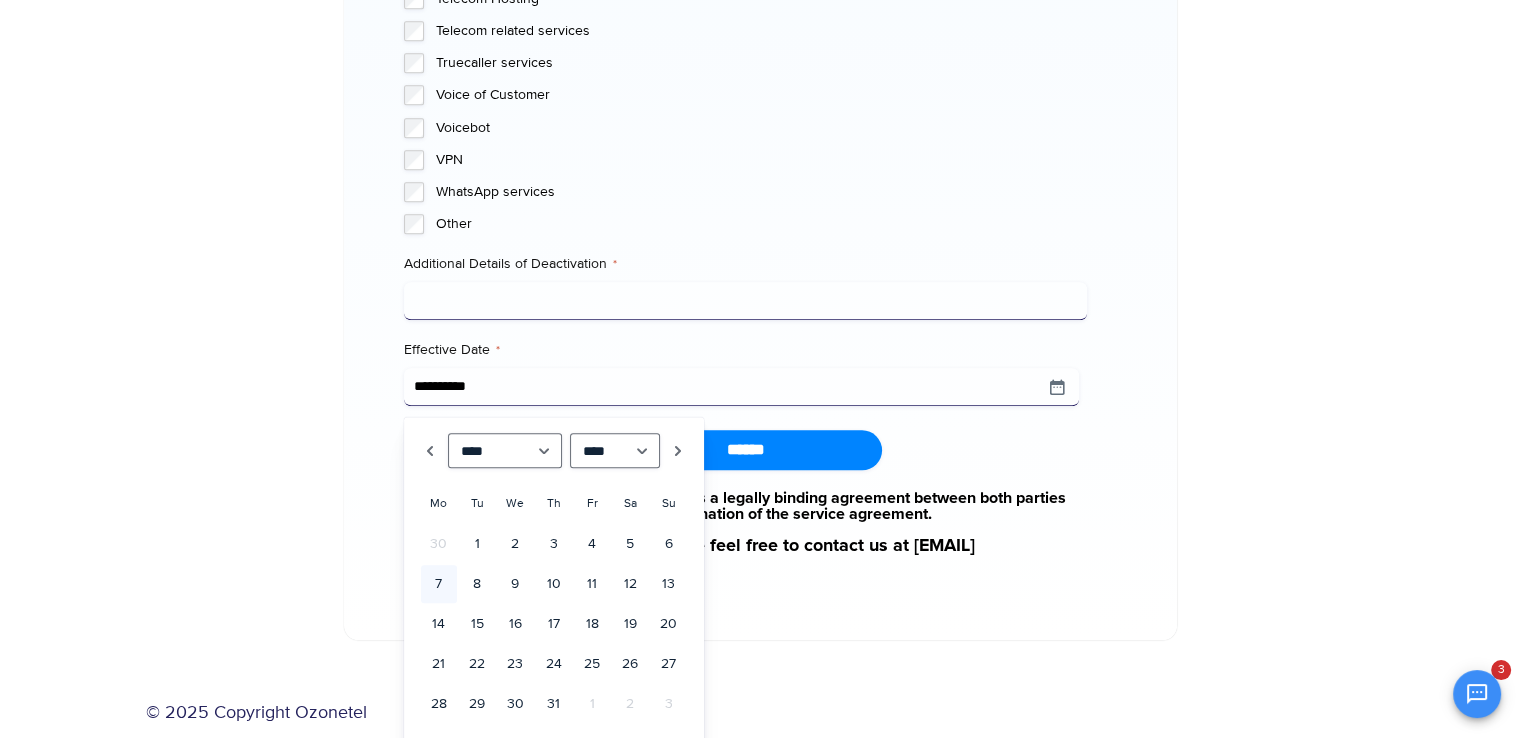 click on "Additional Details of Deactivation *" at bounding box center (745, 301) 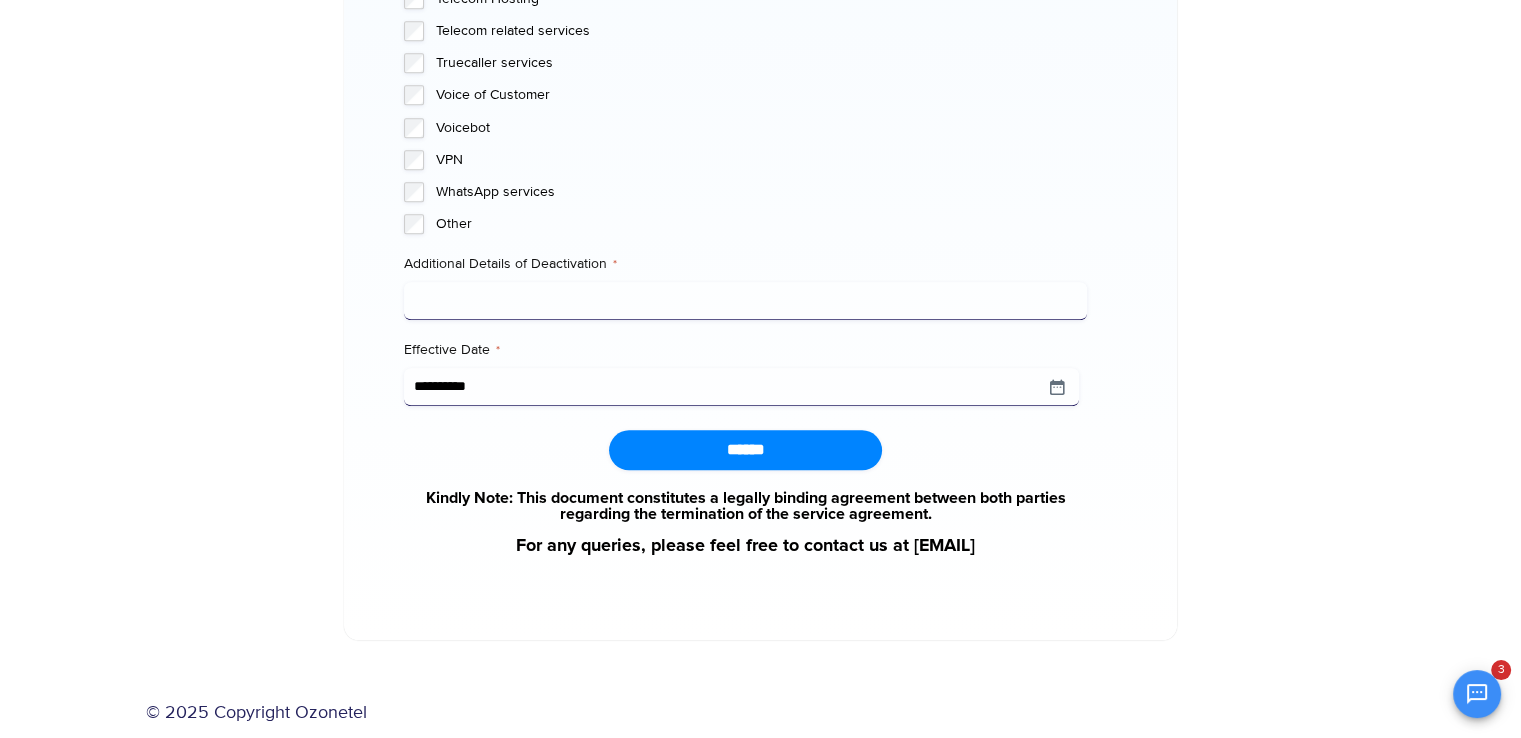 click on "Additional Details of Deactivation *" at bounding box center (745, 301) 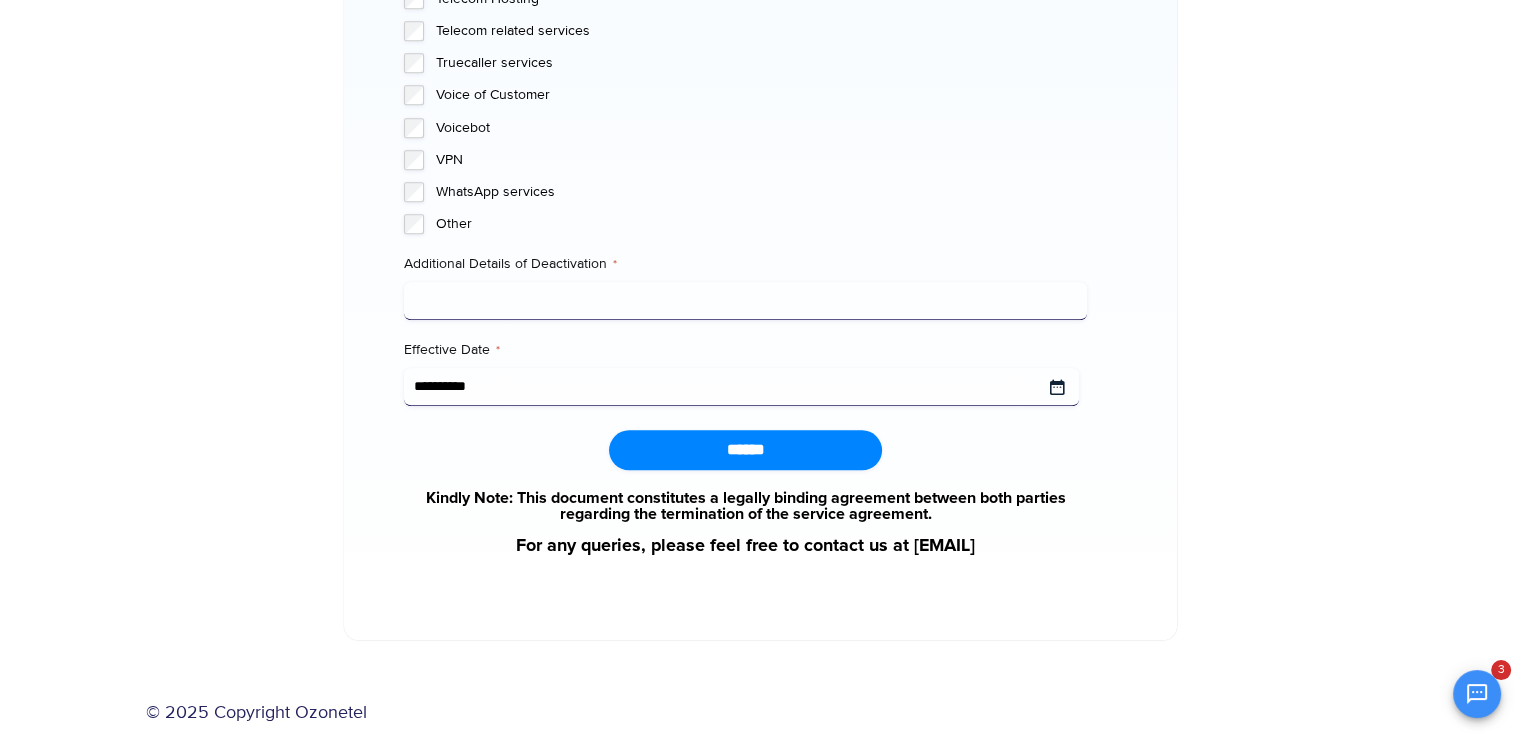 click on "Effective Date *" at bounding box center [741, 387] 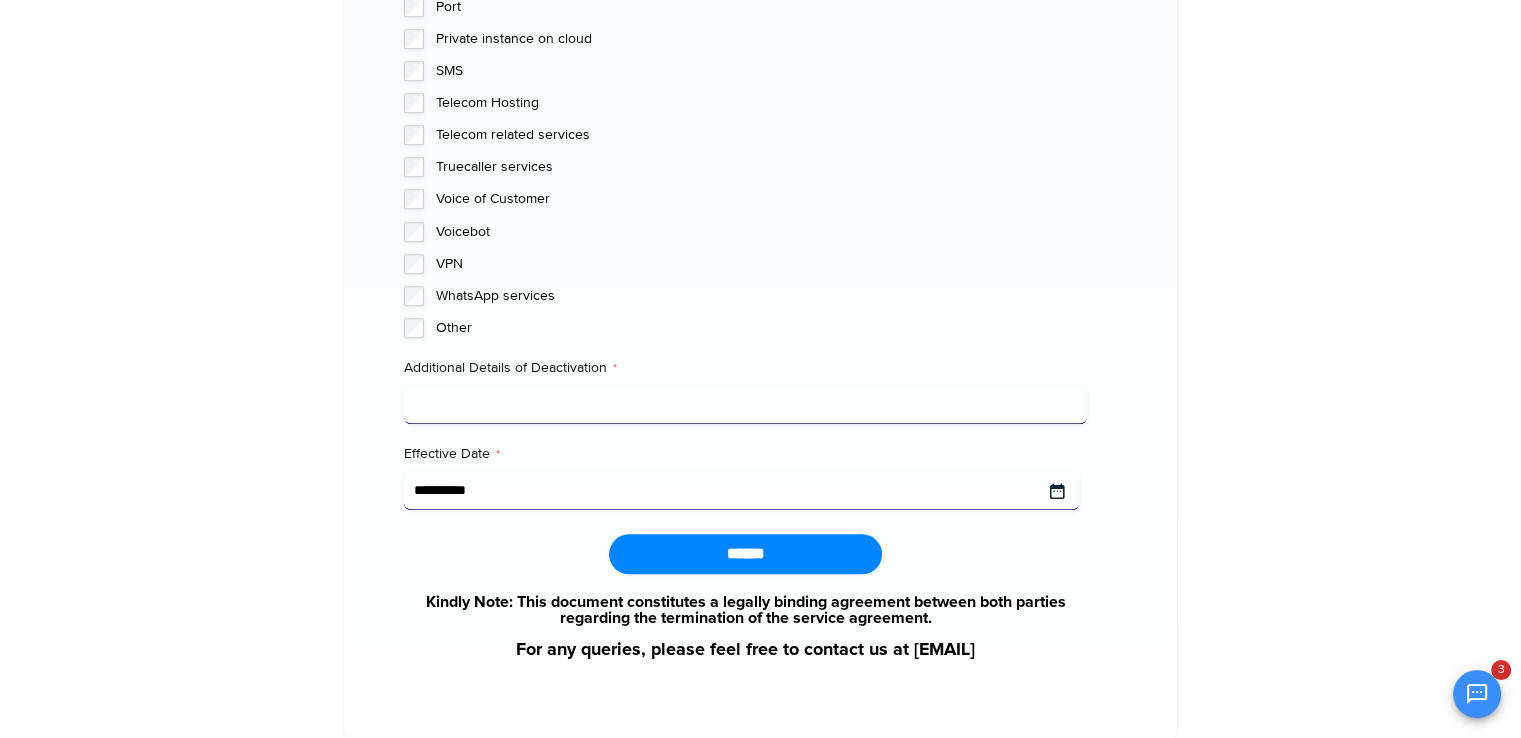 scroll, scrollTop: 1917, scrollLeft: 0, axis: vertical 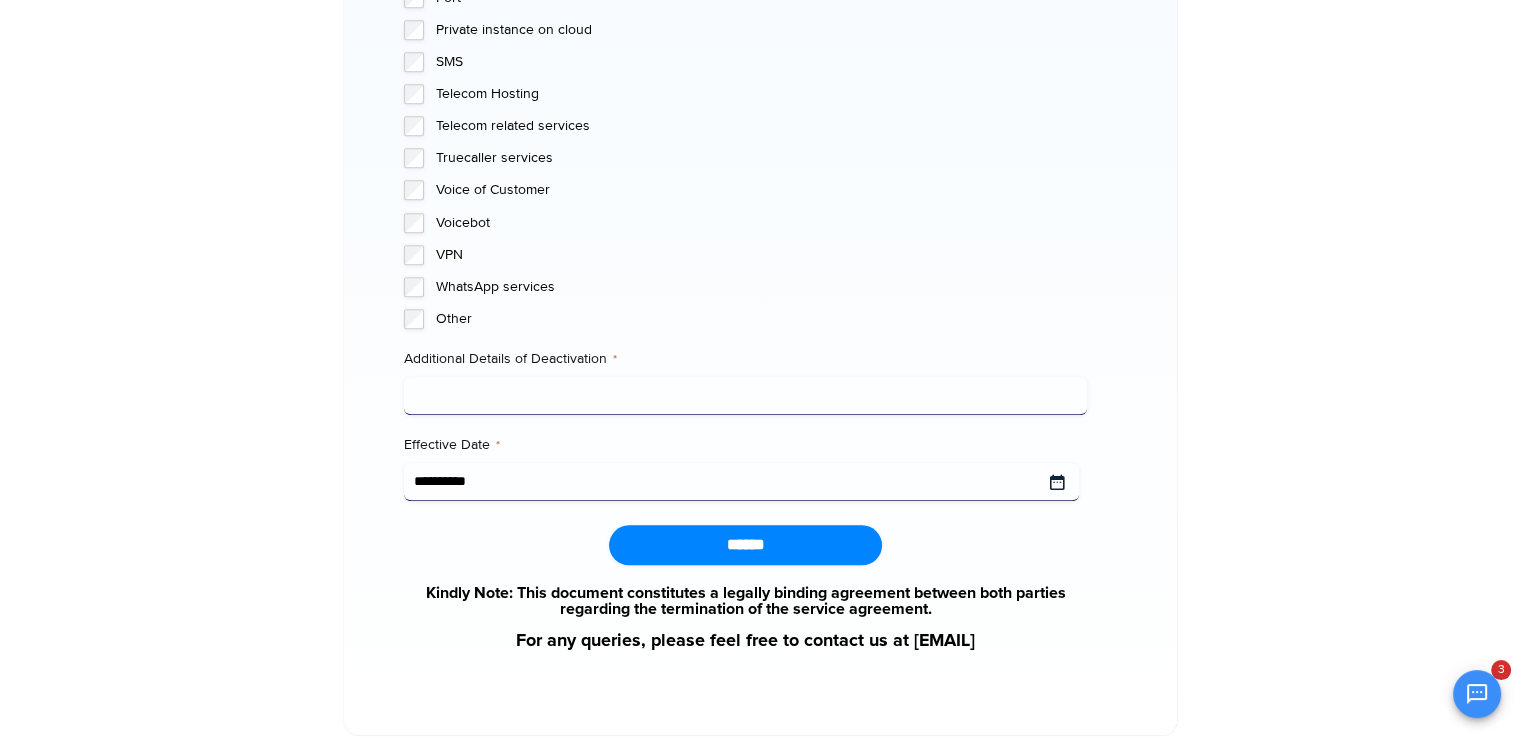 click on "Effective Date *" at bounding box center [741, 482] 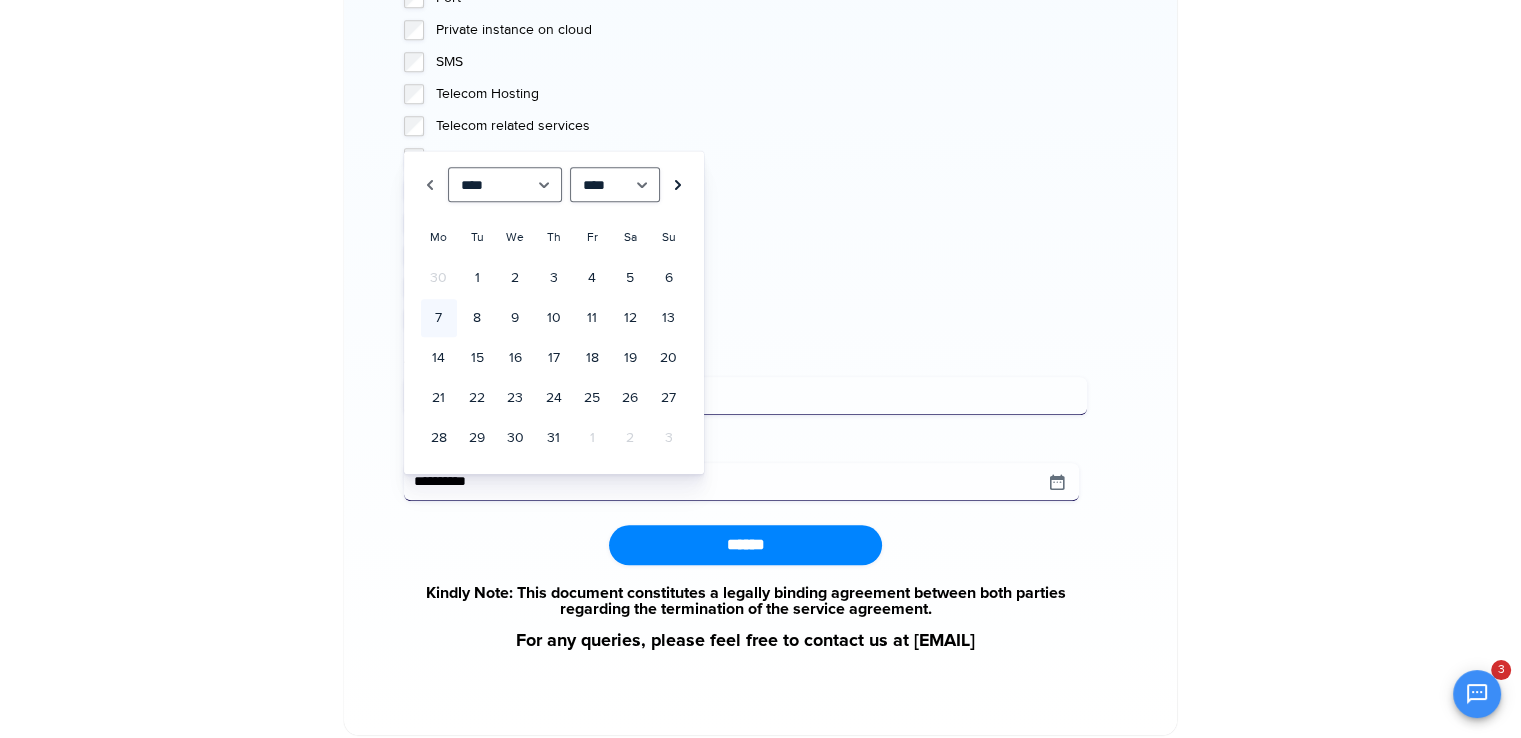 click on "Next" at bounding box center (678, 184) 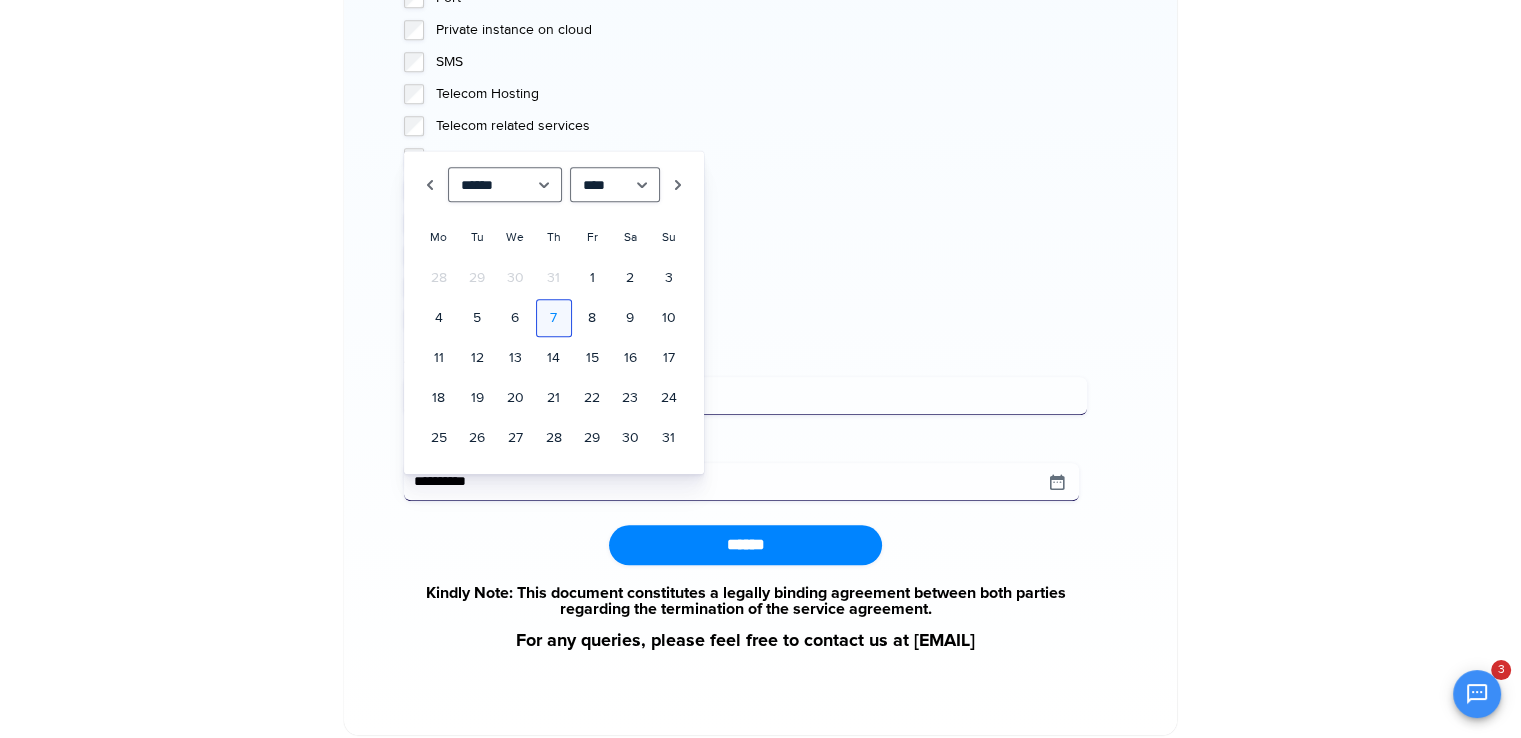 click on "7" at bounding box center [554, 318] 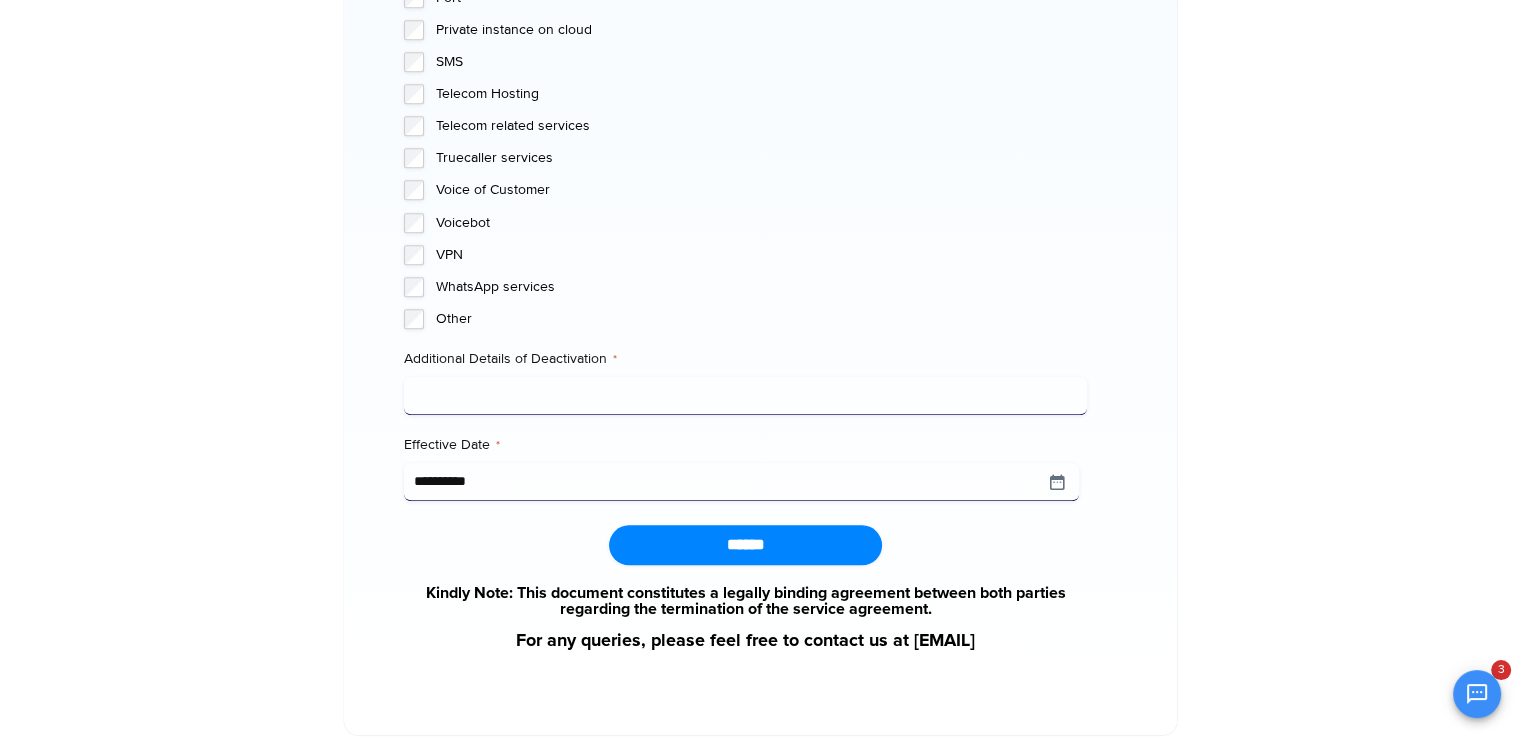 click on "Additional Details of Deactivation *" at bounding box center [745, 396] 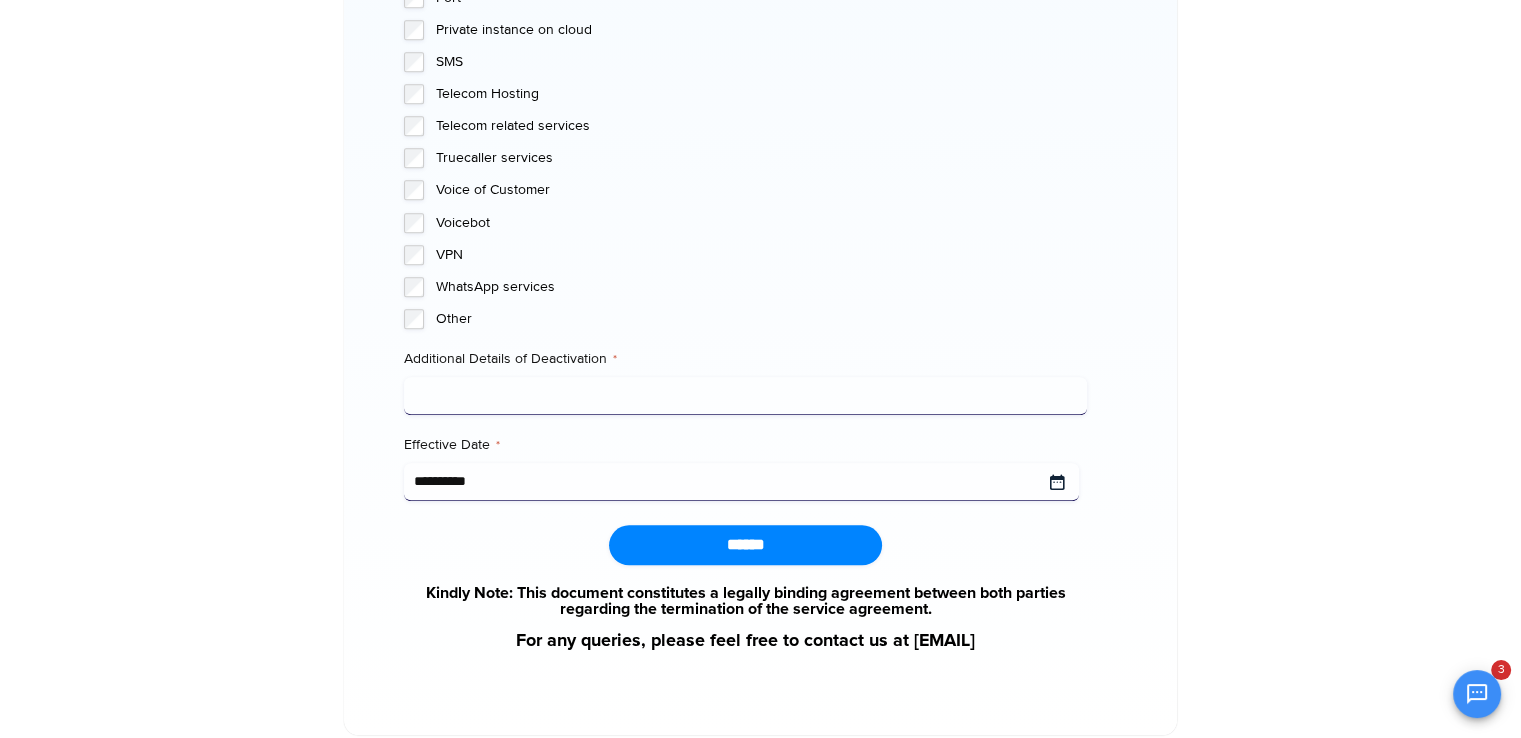 click on "**********" at bounding box center [741, 482] 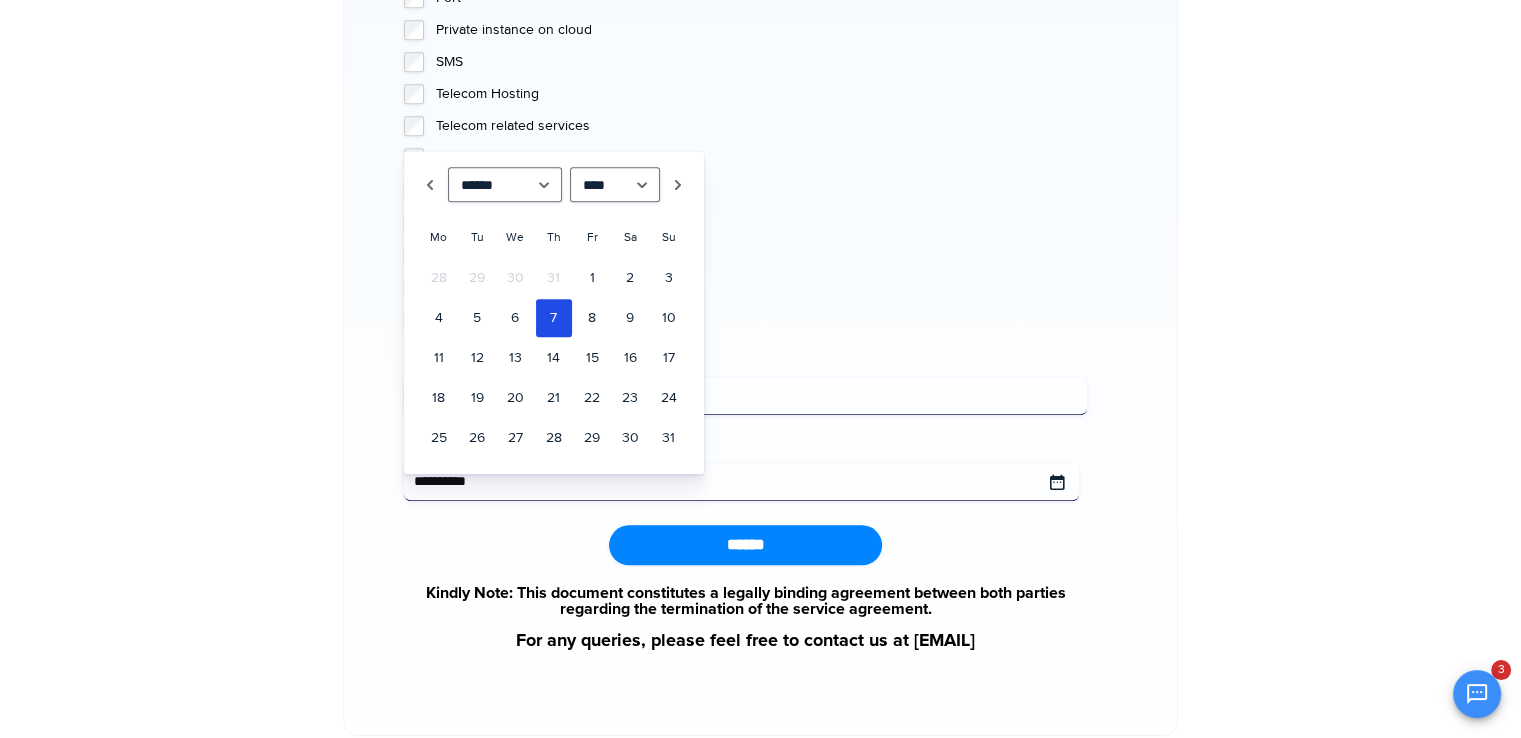 click on "**********" at bounding box center (741, 482) 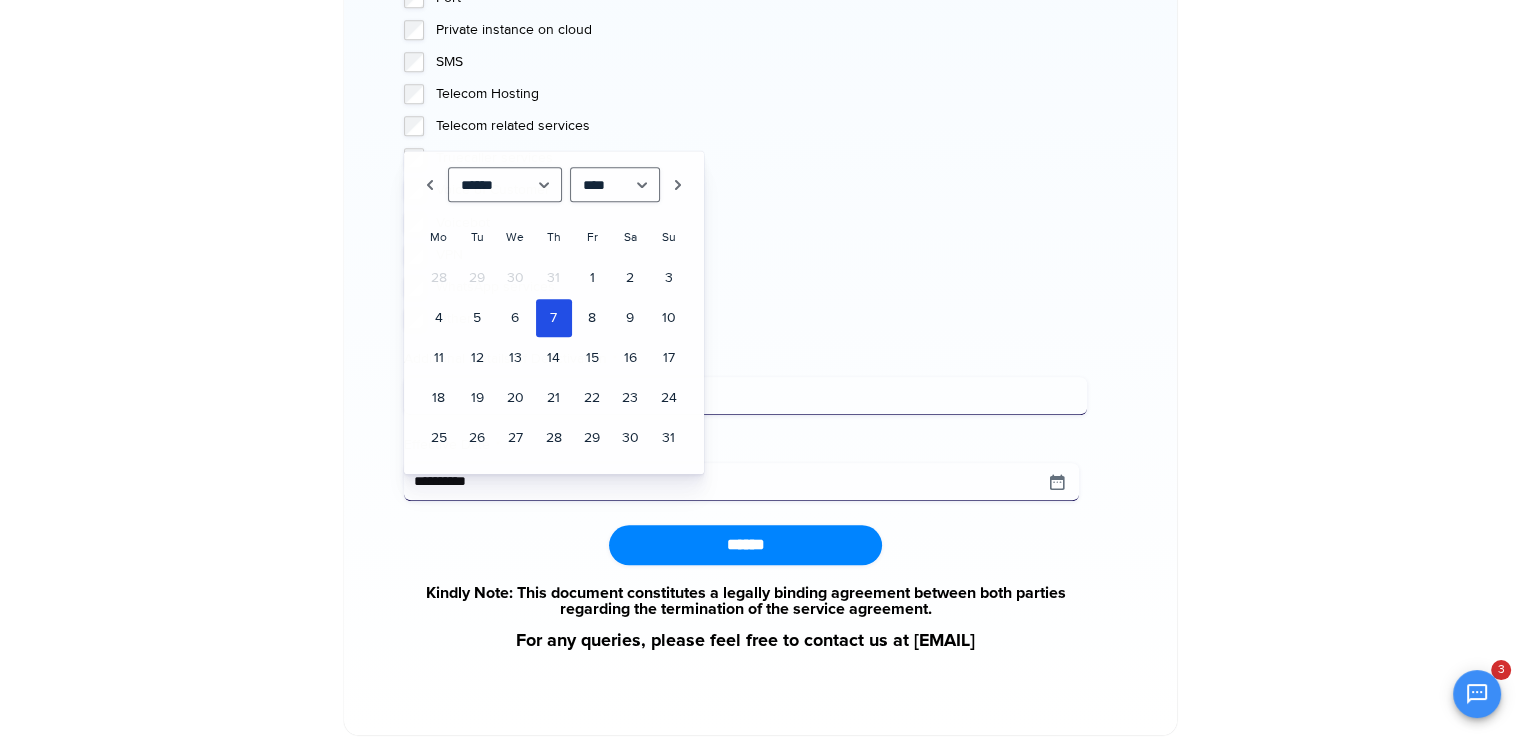 click on "VPN" at bounding box center (761, 255) 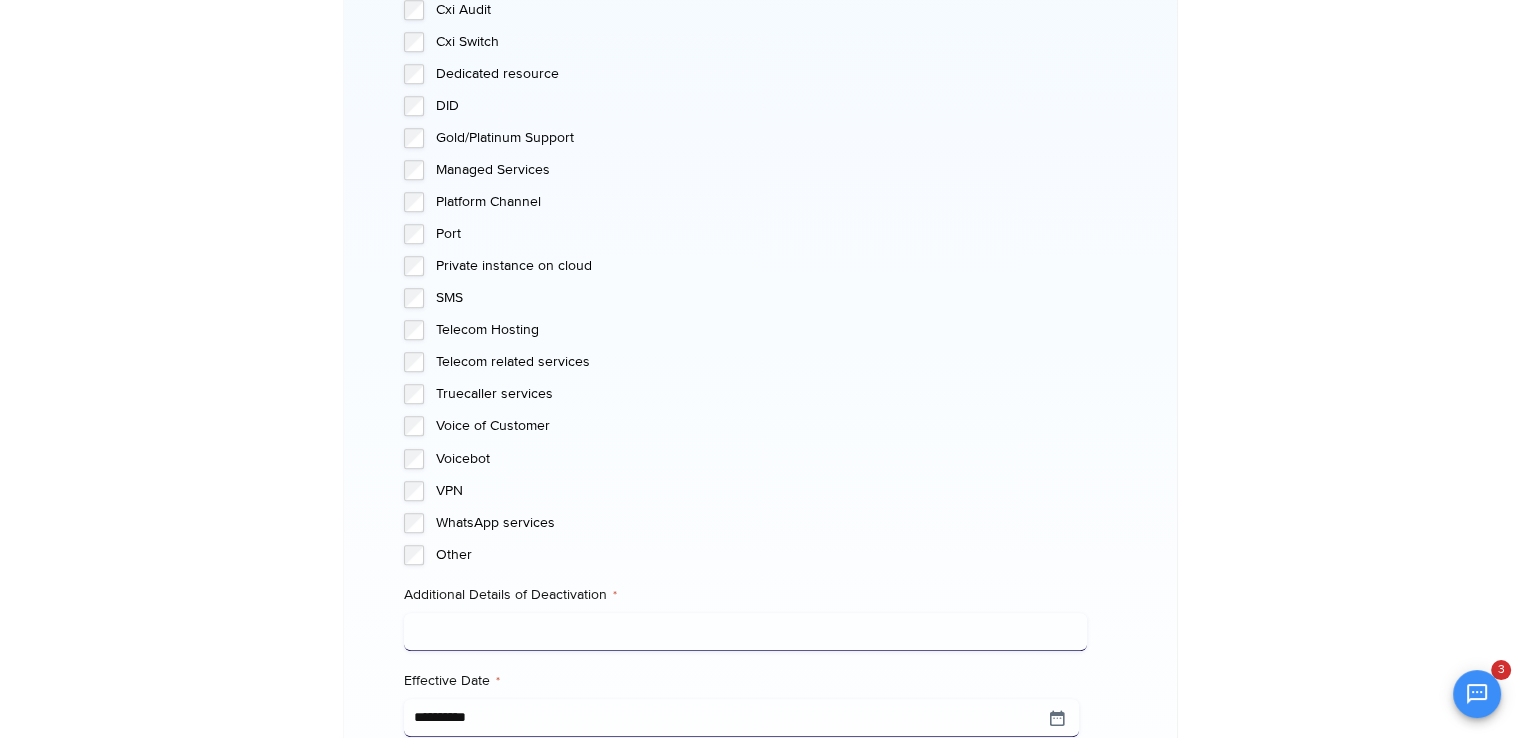 scroll, scrollTop: 1688, scrollLeft: 0, axis: vertical 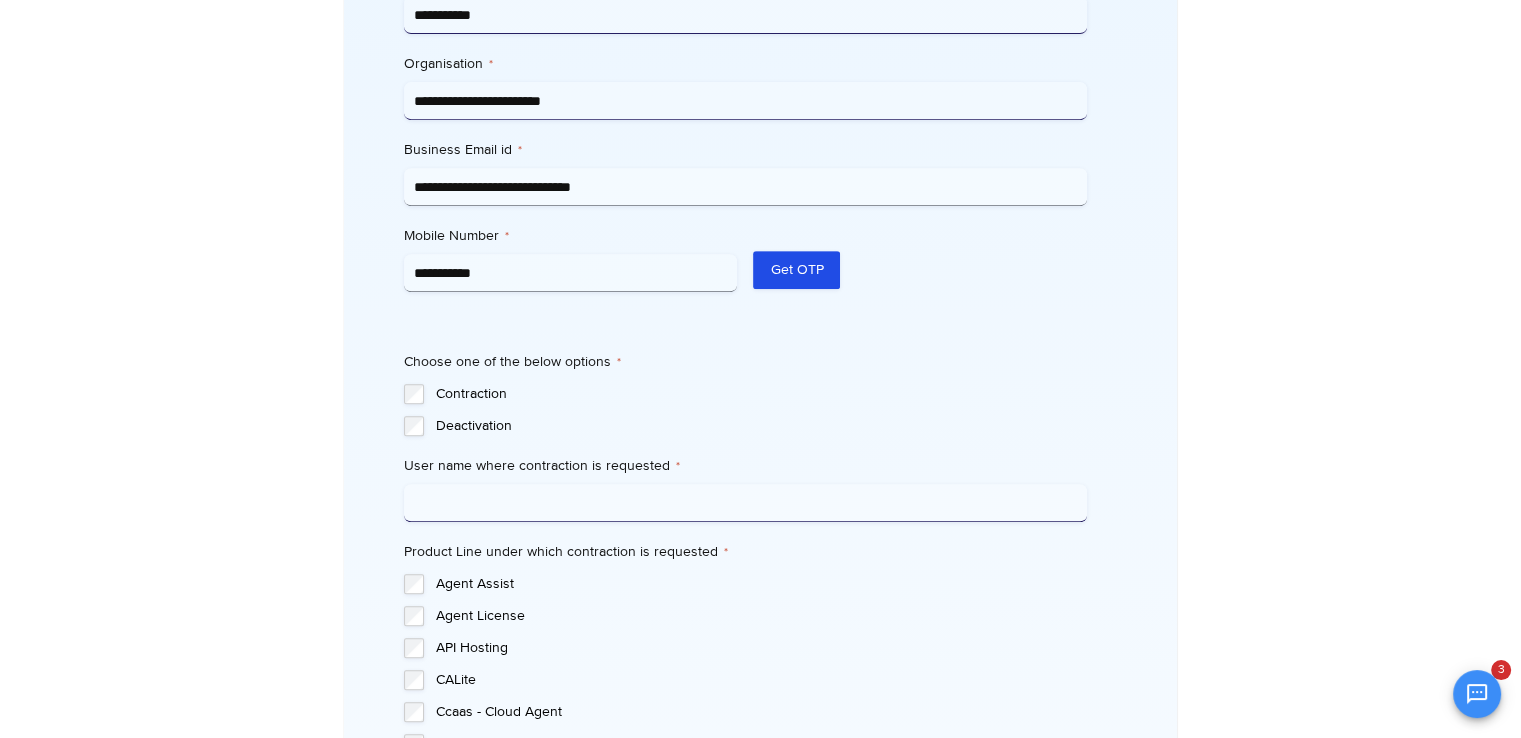 click on "User name where contraction is requested *" at bounding box center (745, 503) 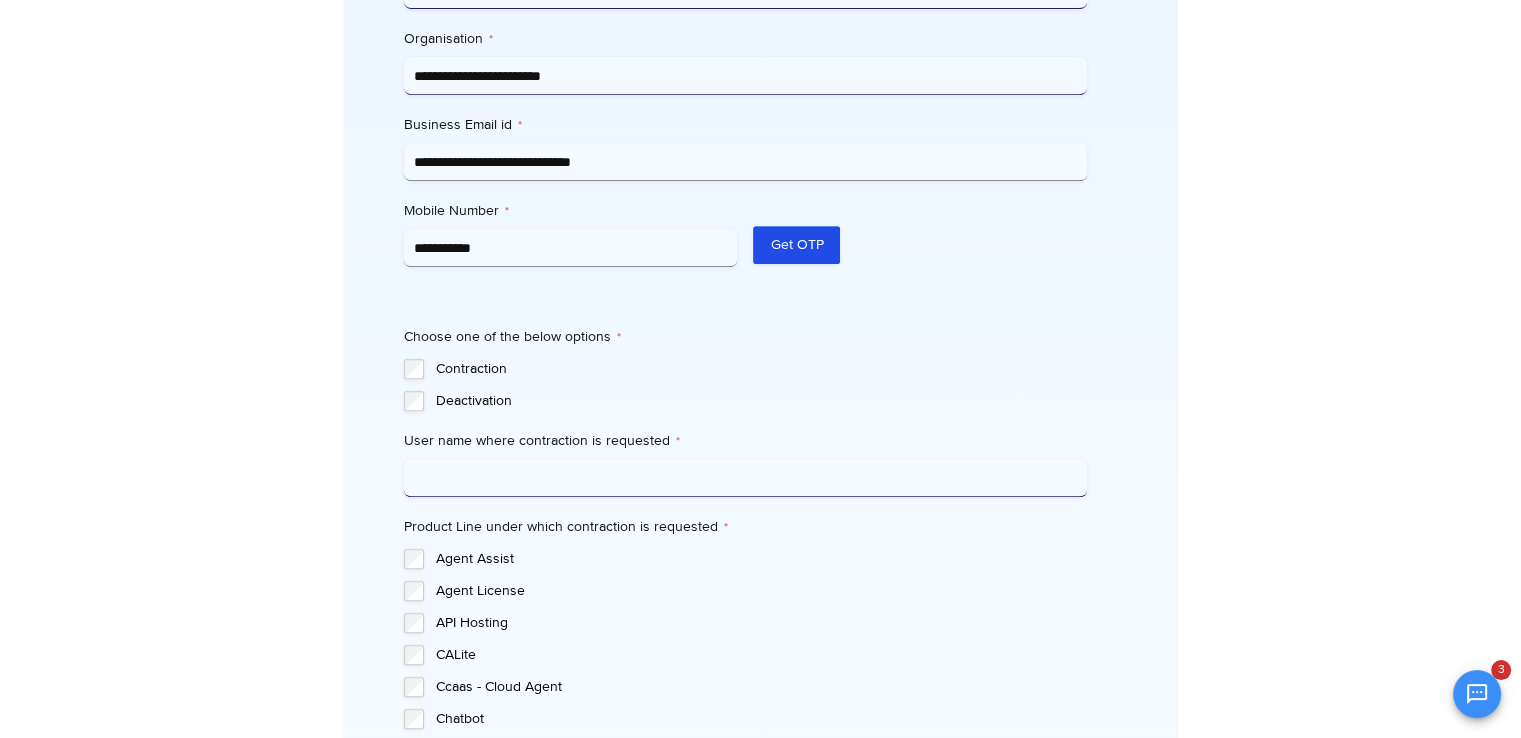 scroll, scrollTop: 879, scrollLeft: 0, axis: vertical 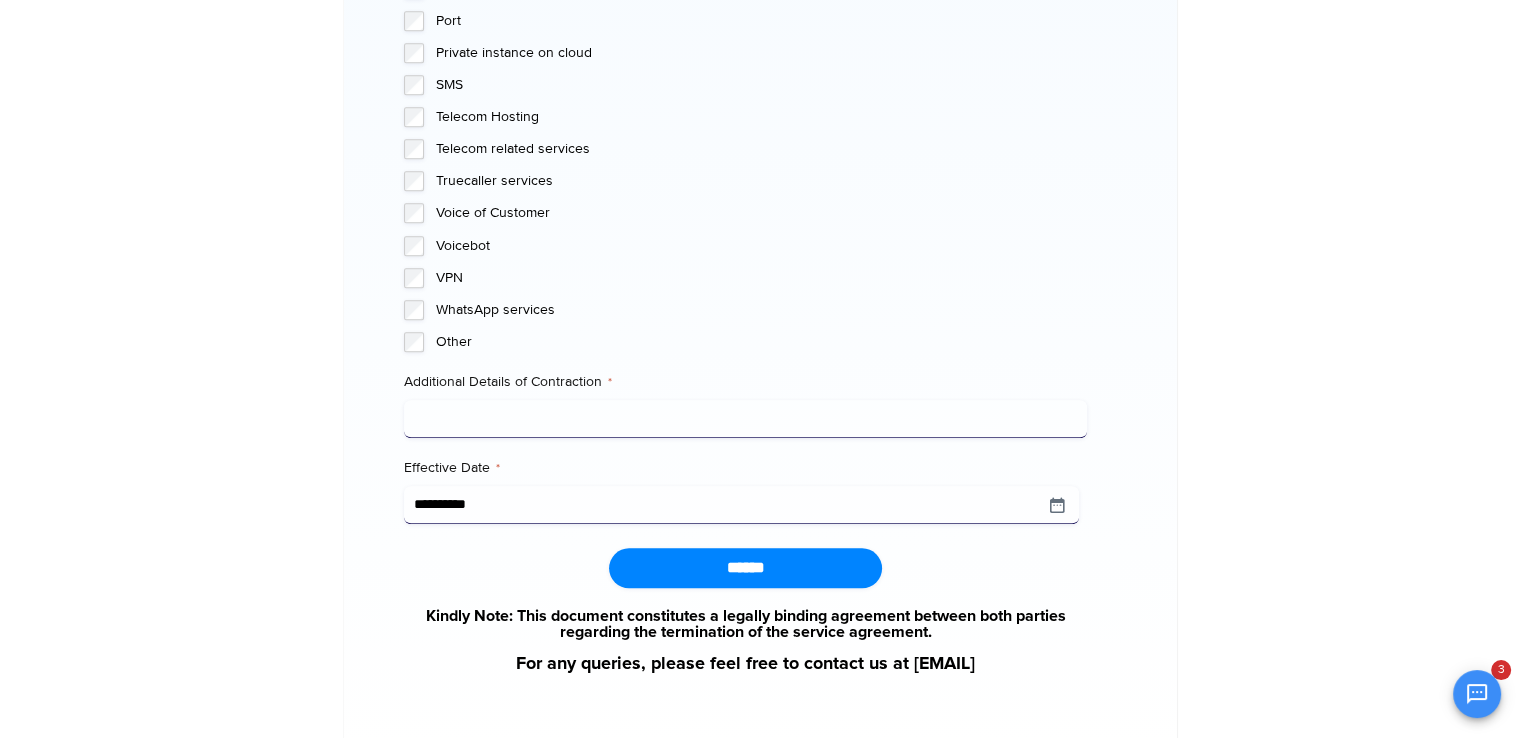 type on "******" 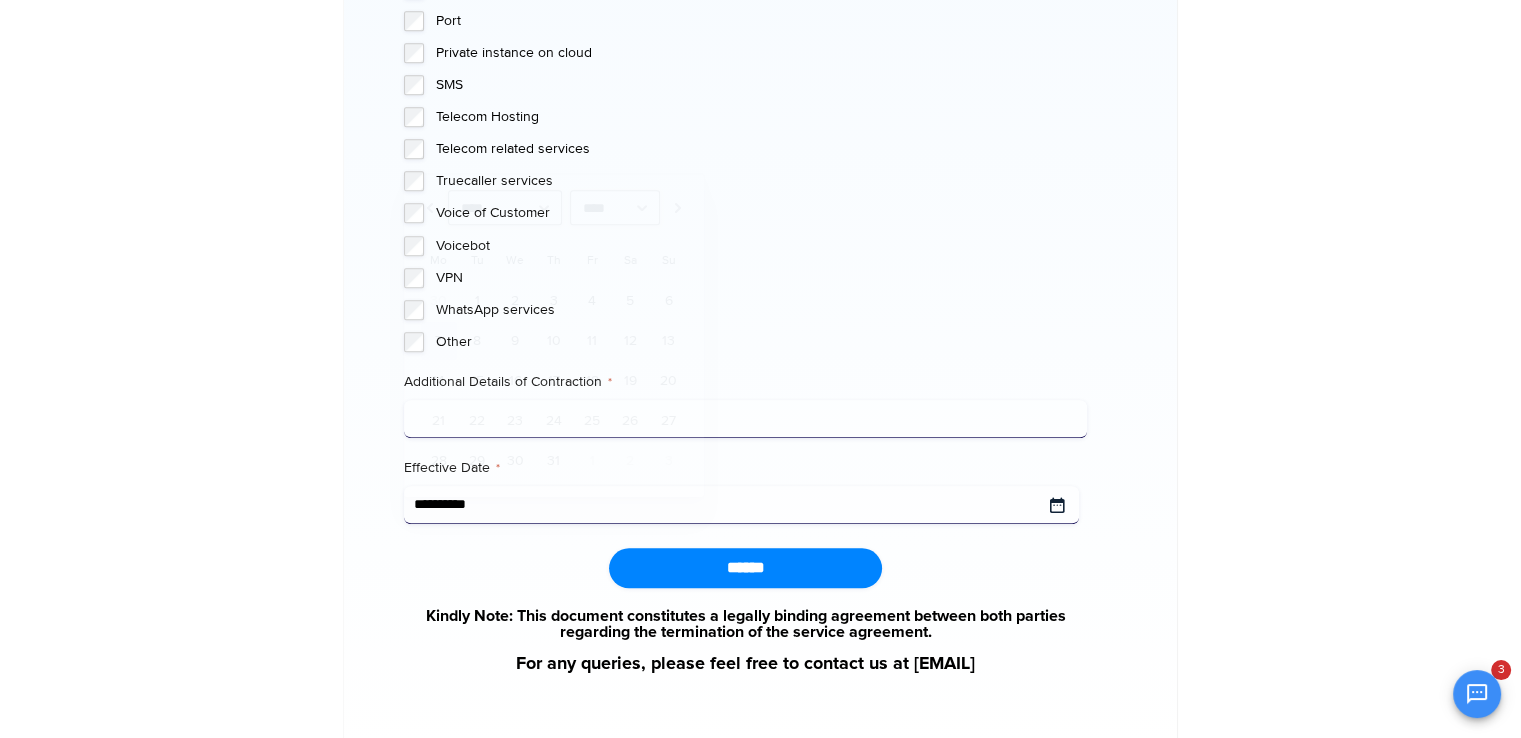 click on "Effective Date *" at bounding box center (741, 505) 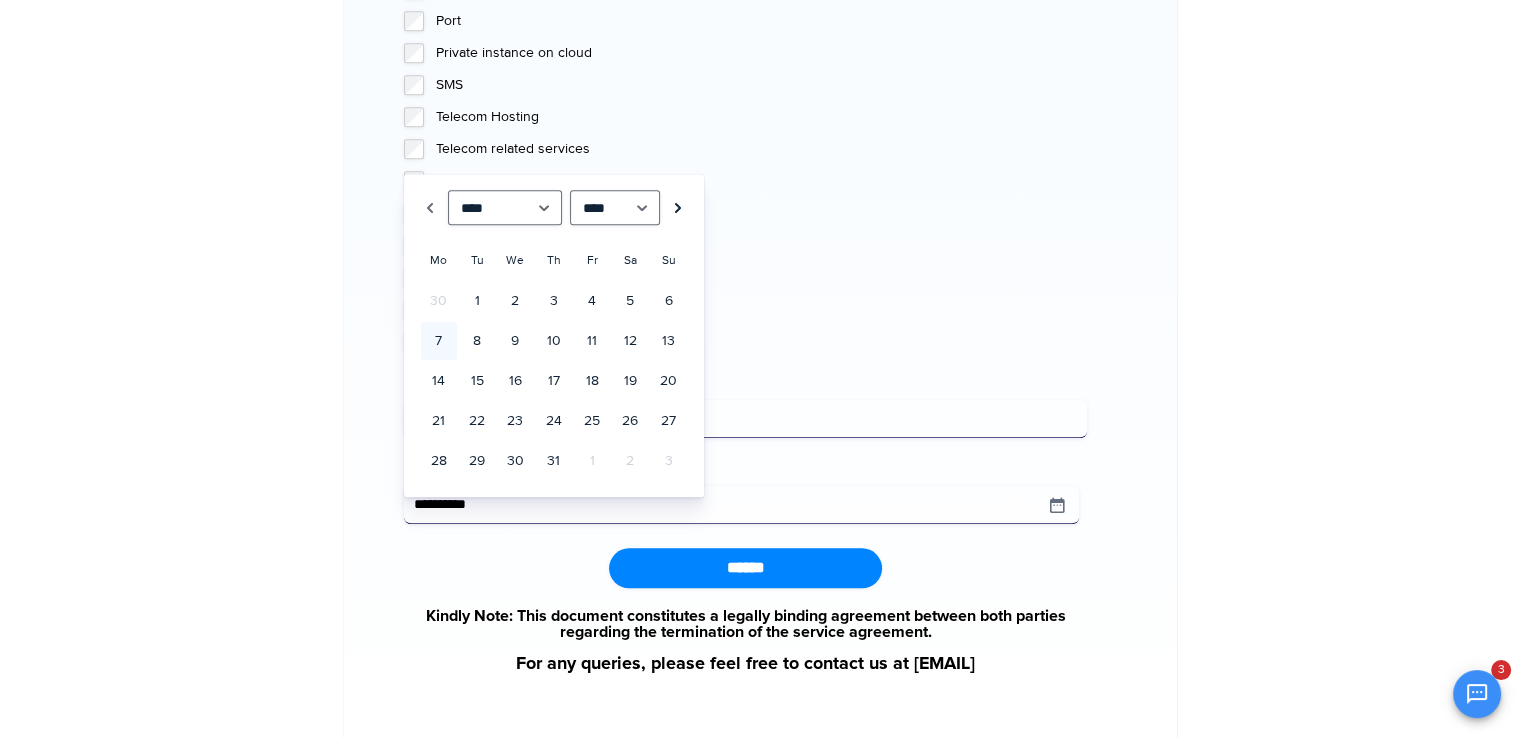 click on "Next" at bounding box center [678, 207] 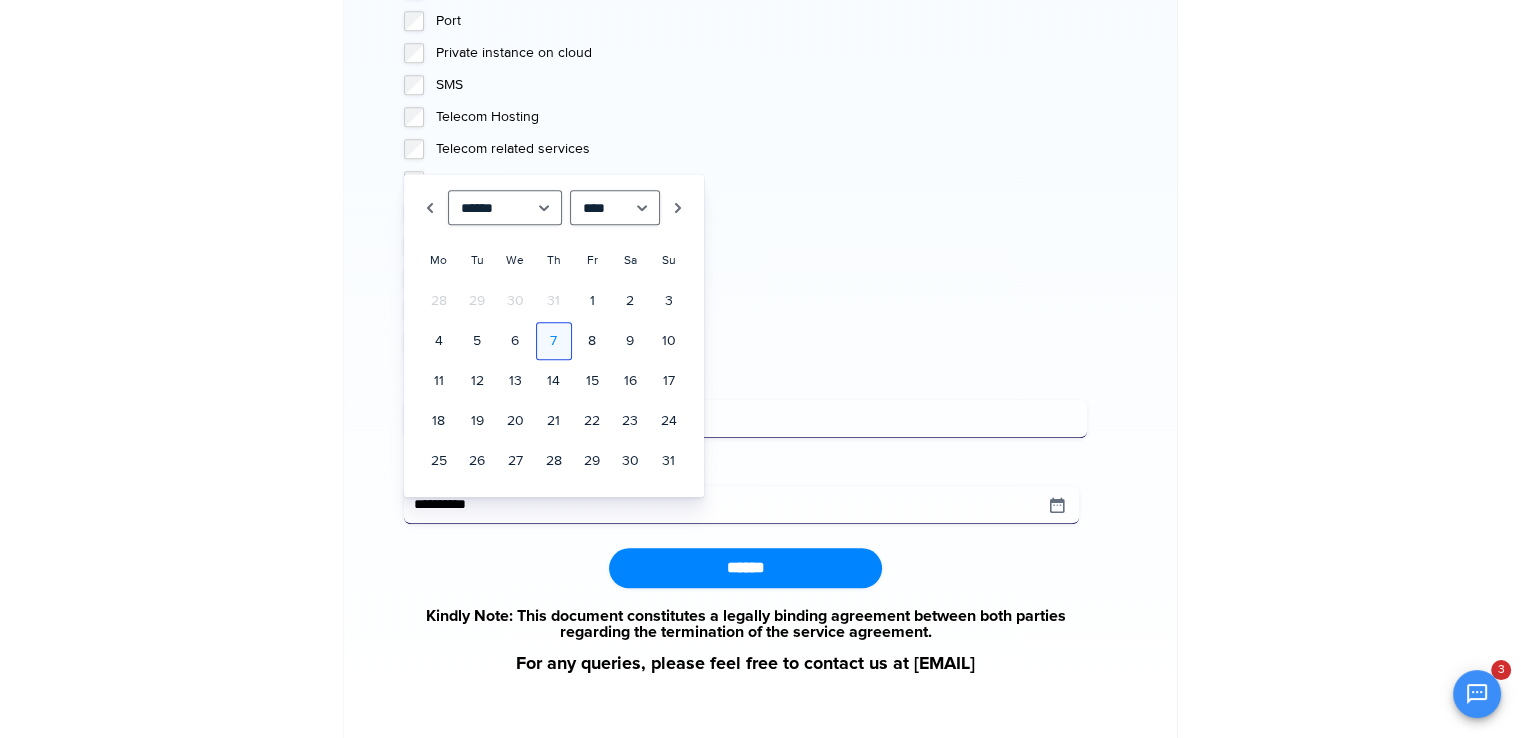 click on "7" at bounding box center (554, 341) 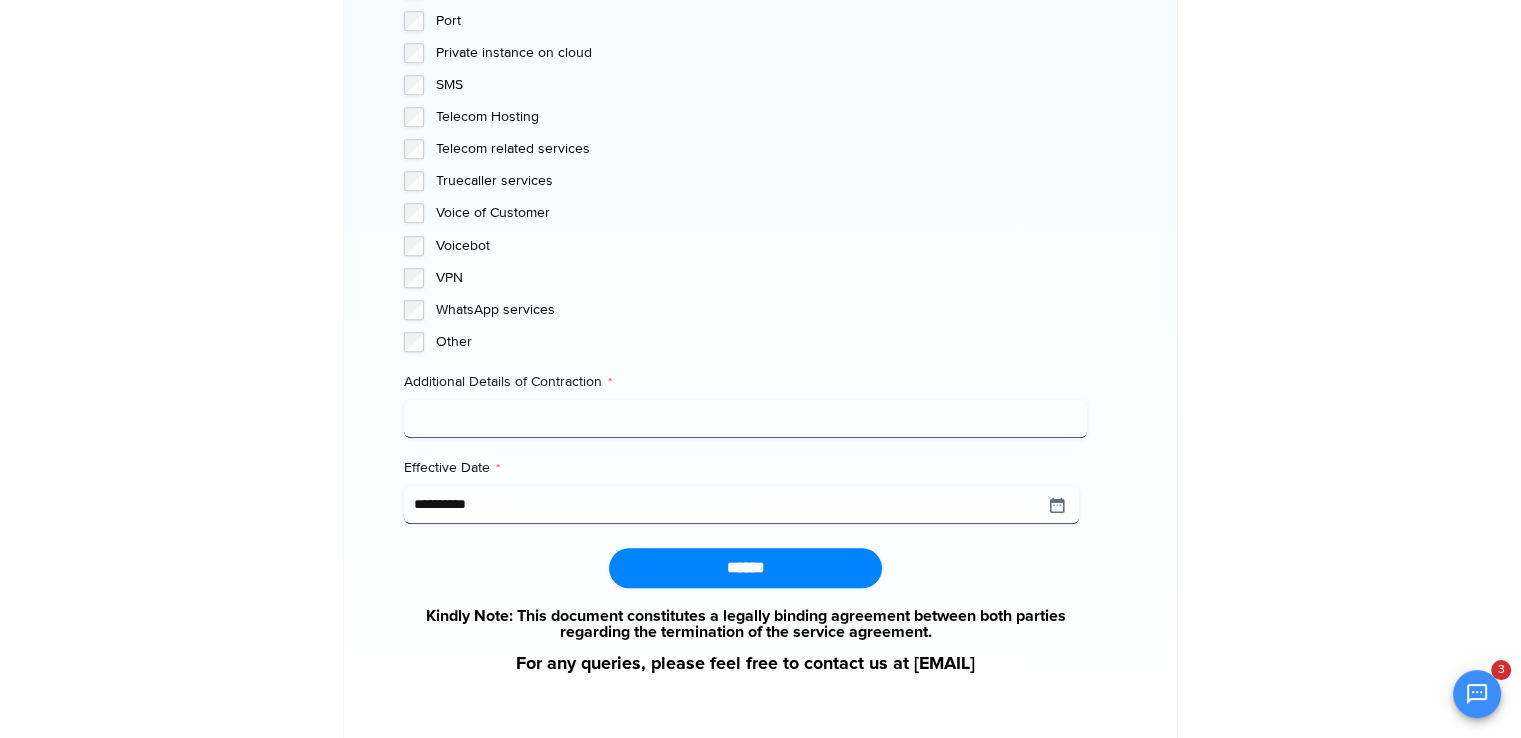 click on "Additional Details of Contraction *" at bounding box center [745, 419] 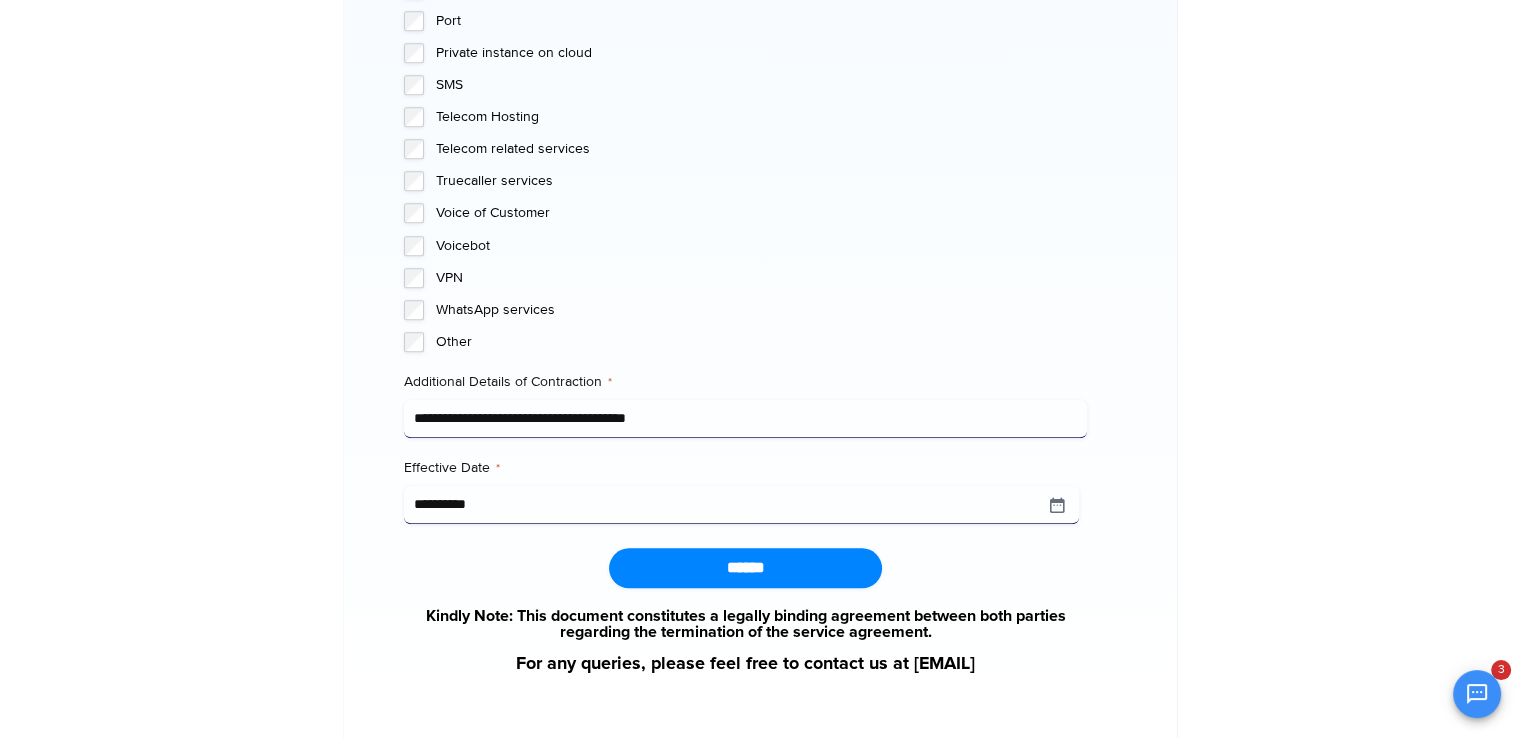 click on "**********" at bounding box center [745, 419] 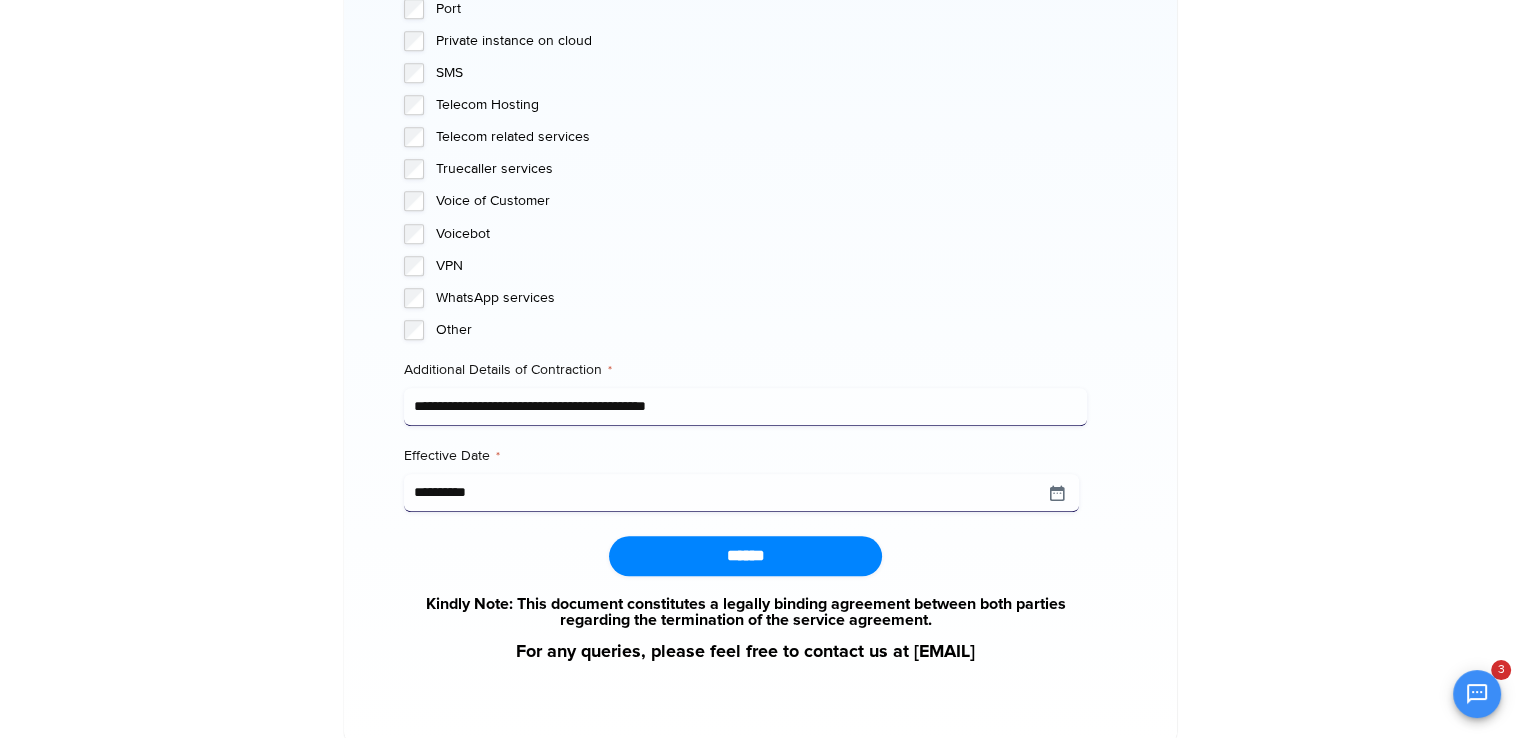 scroll, scrollTop: 1909, scrollLeft: 0, axis: vertical 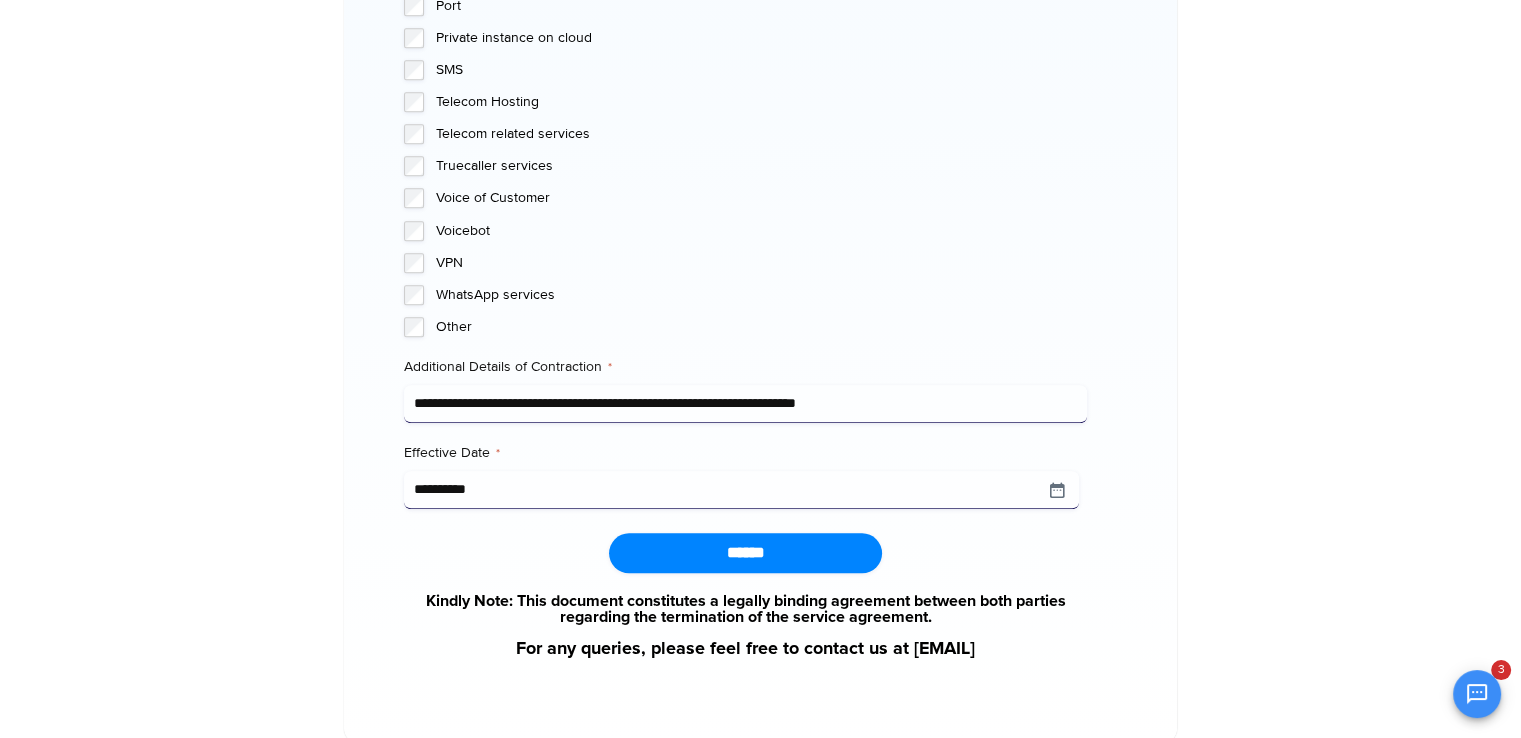 click on "**********" at bounding box center [745, 404] 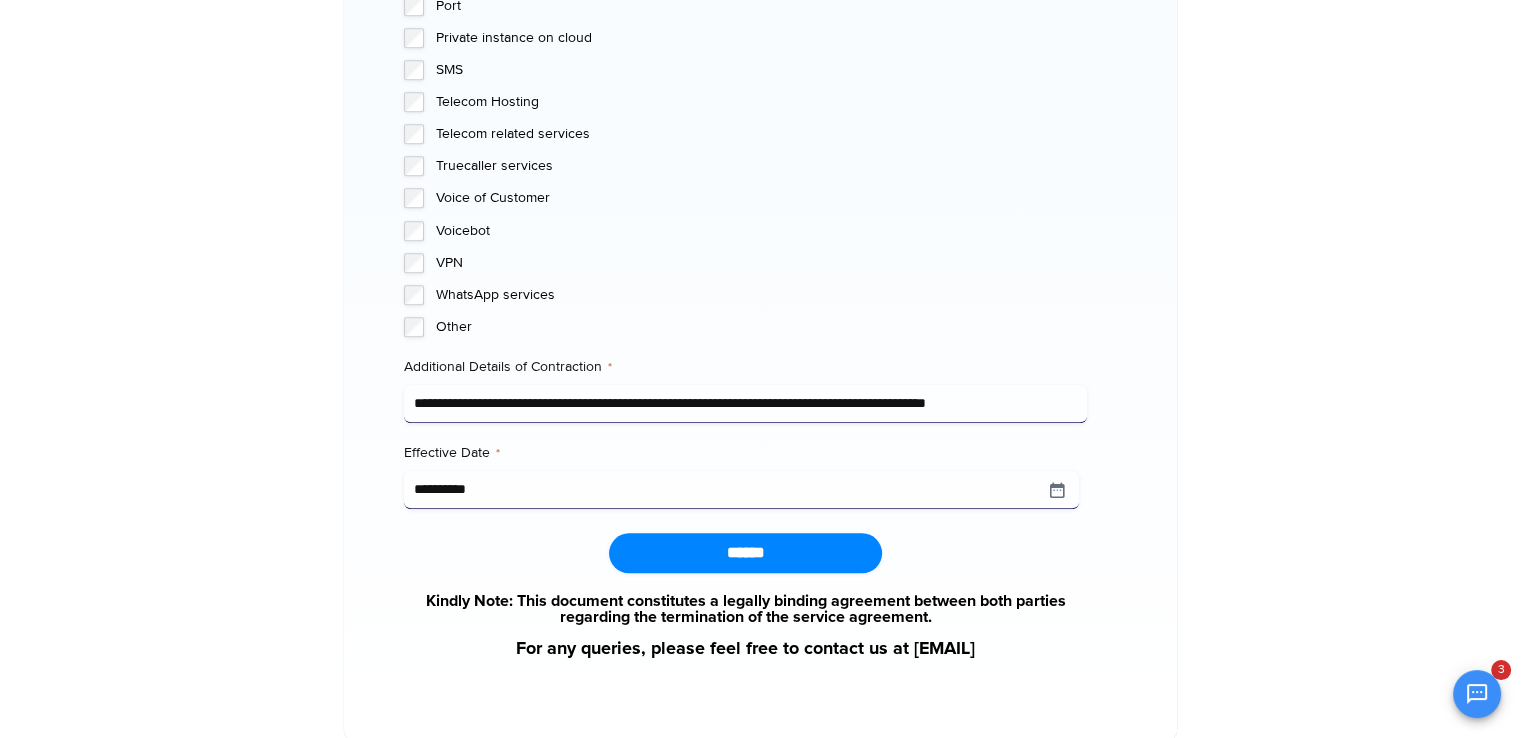 click on "**********" at bounding box center (745, 404) 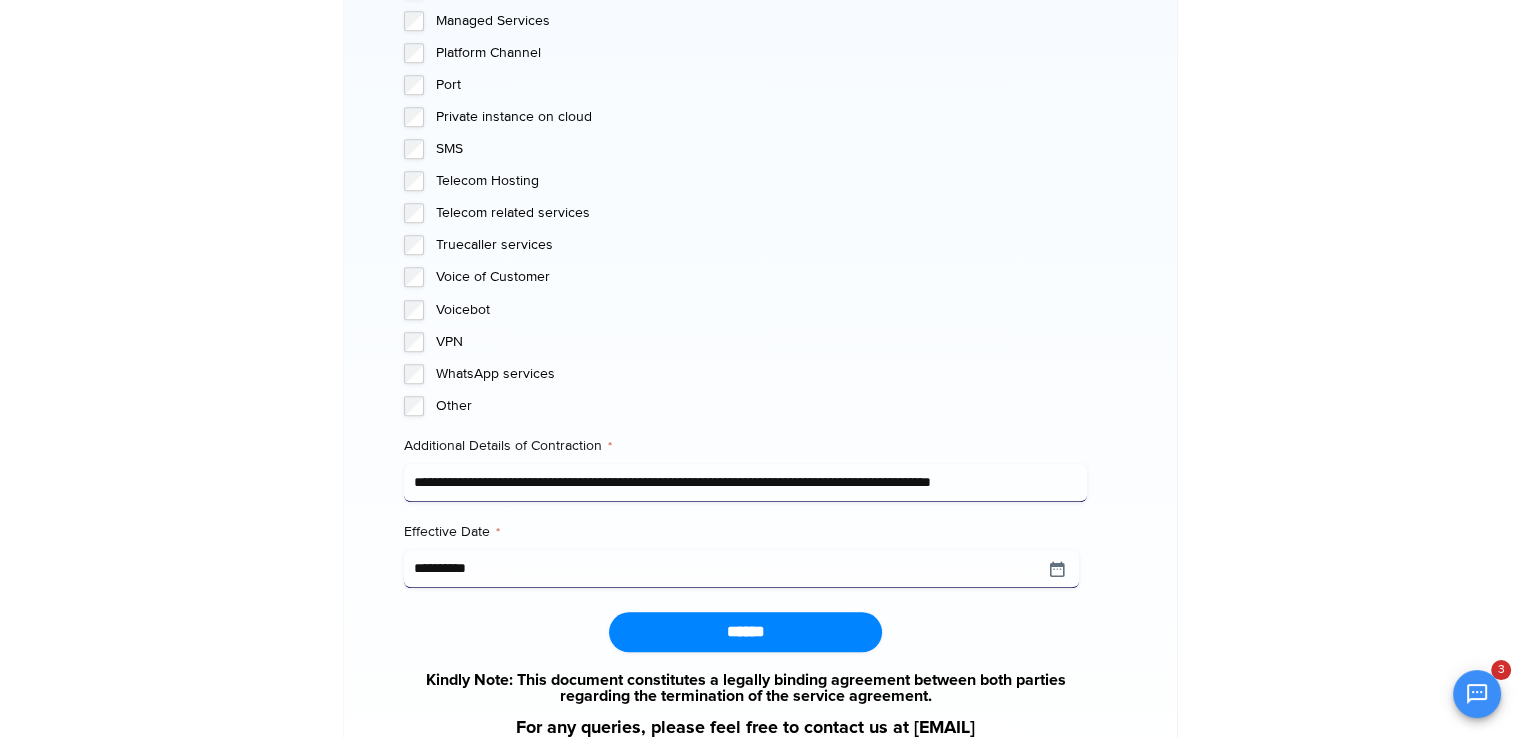 scroll, scrollTop: 2012, scrollLeft: 0, axis: vertical 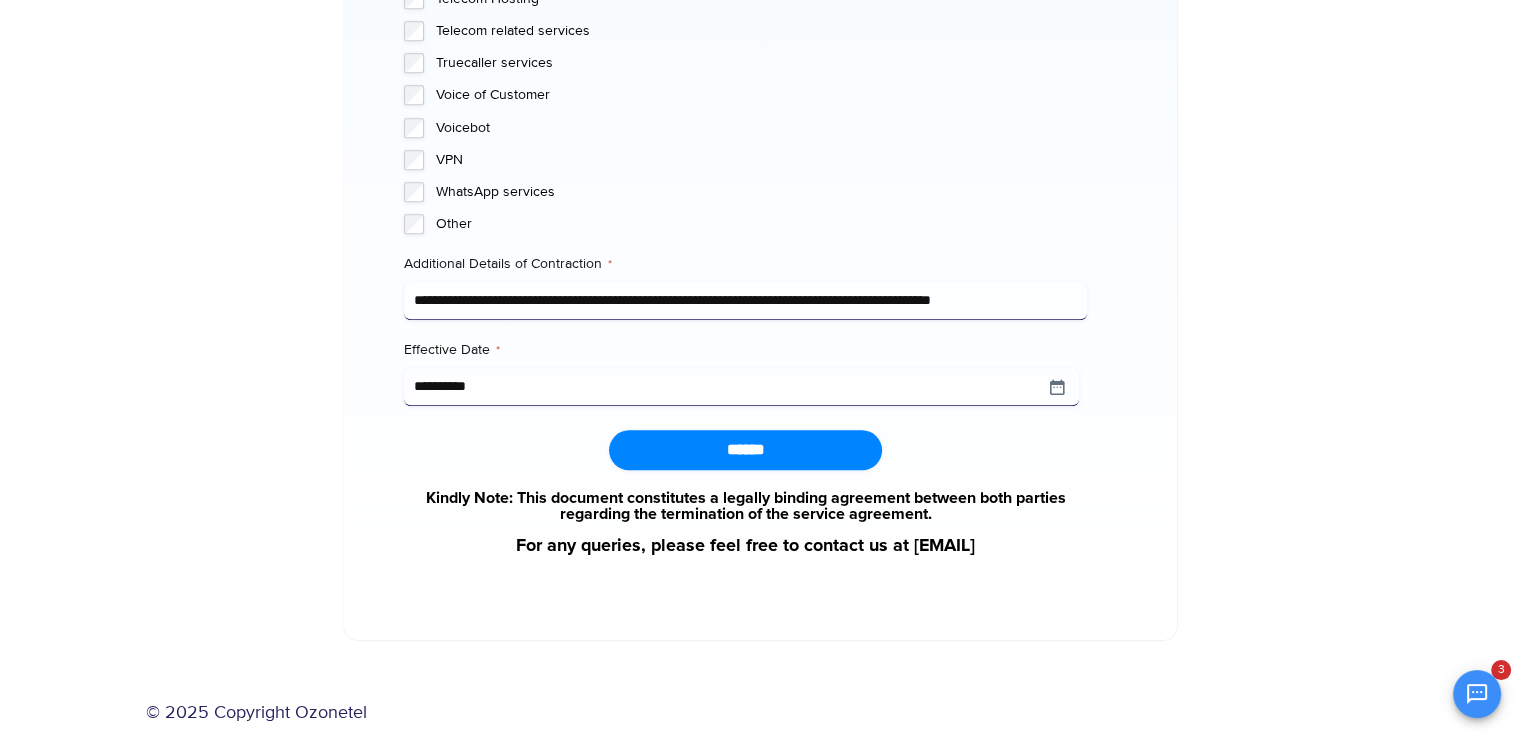 type on "**********" 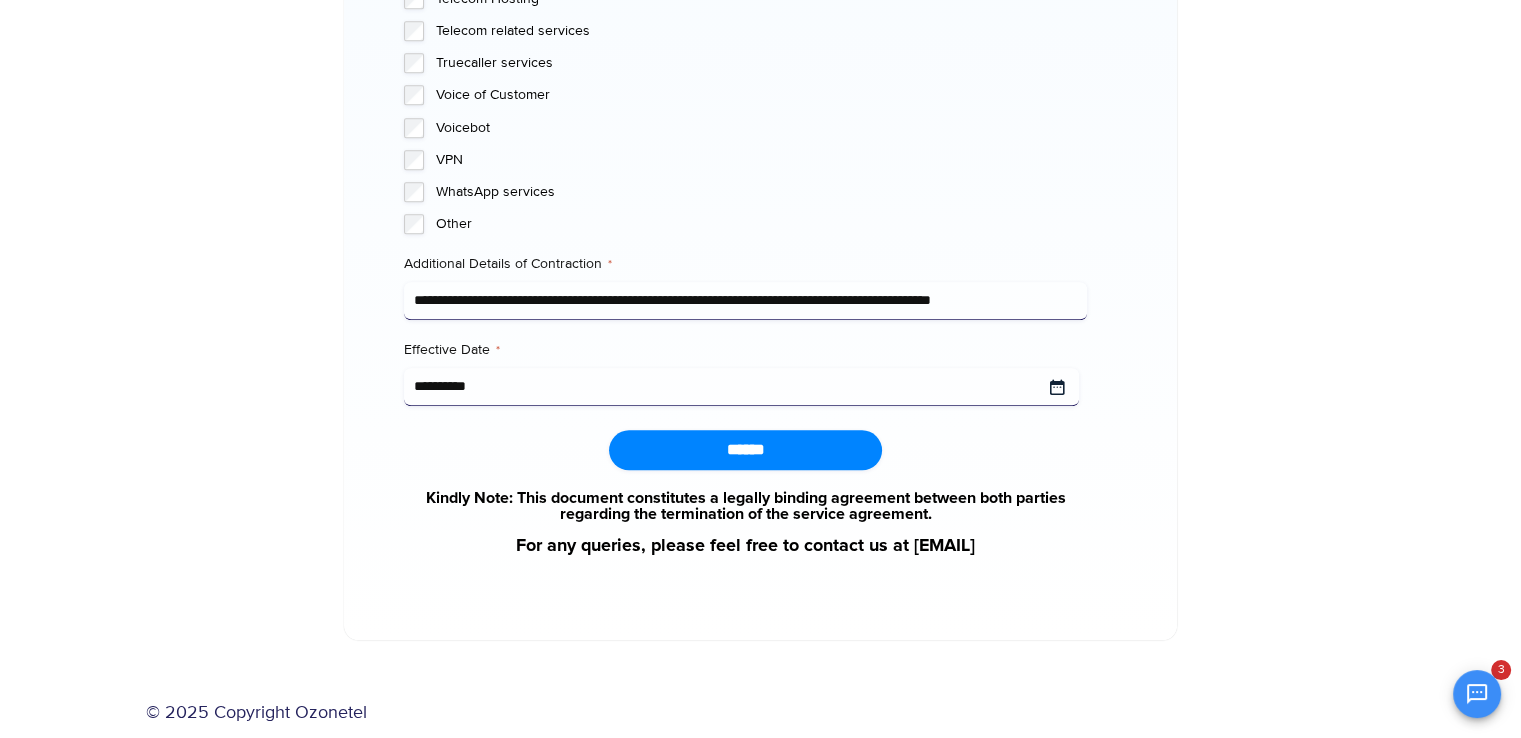 click on "**********" at bounding box center (741, 387) 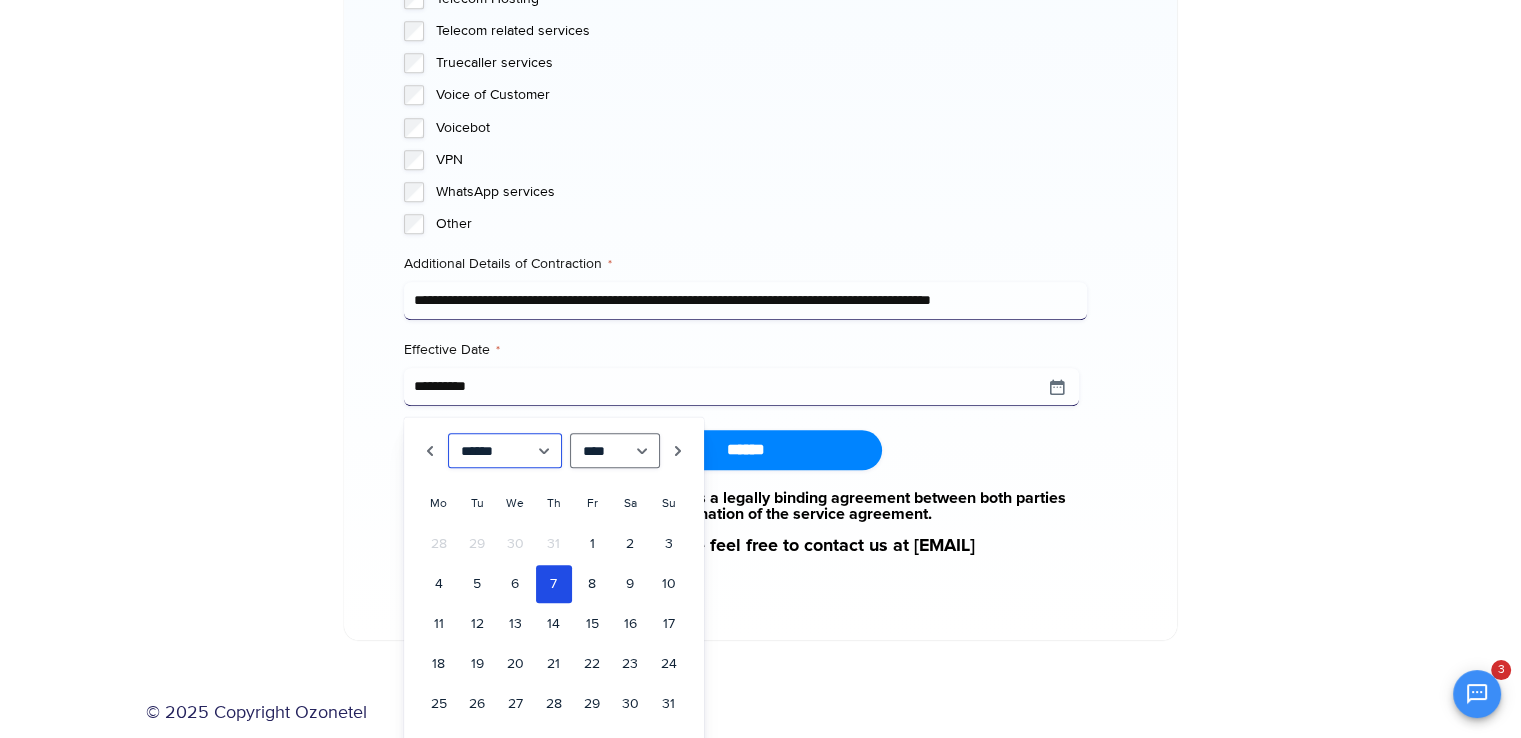 click on "******* ******** ***** ***** *** **** **** ****** ********* ******* ******** ********" at bounding box center (505, 450) 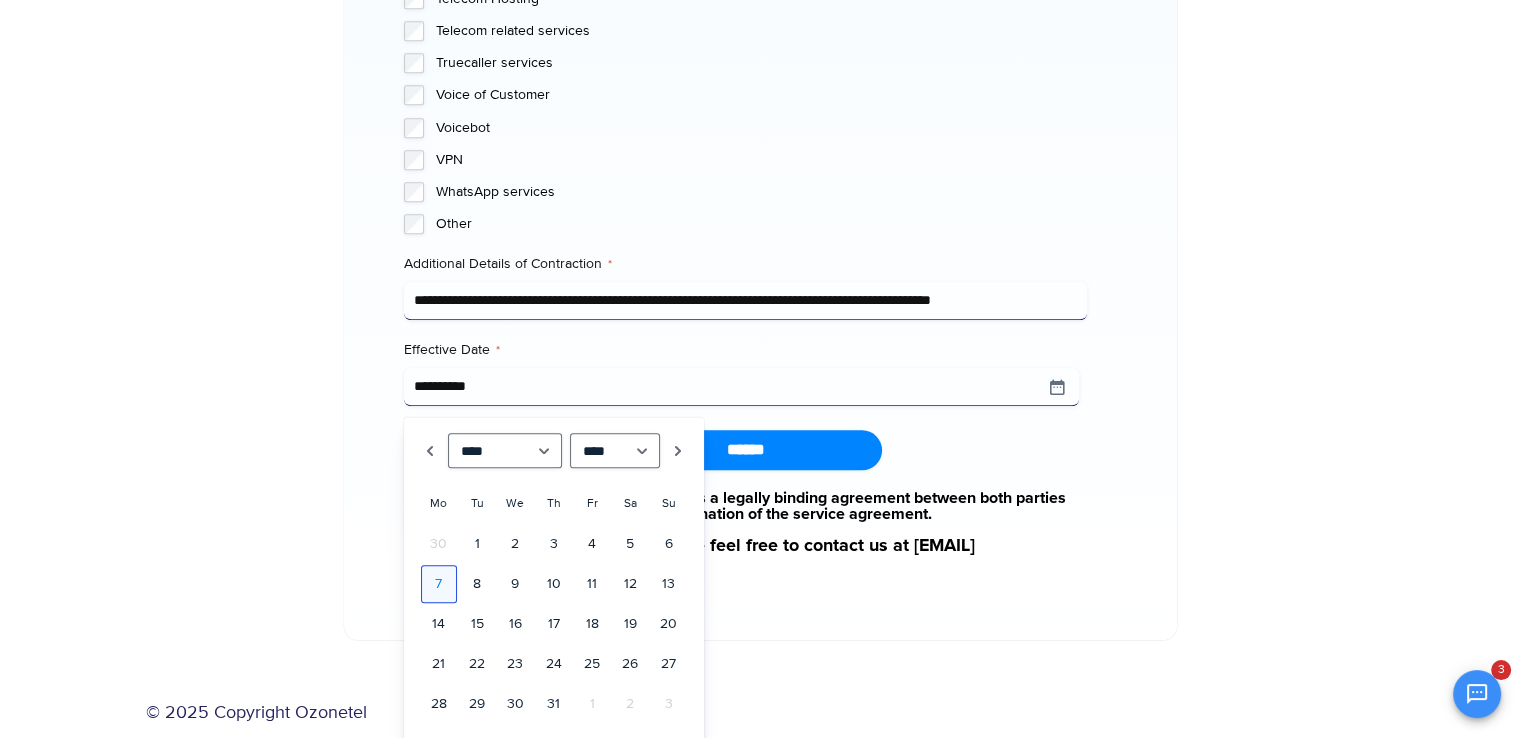 click on "7" at bounding box center (439, 584) 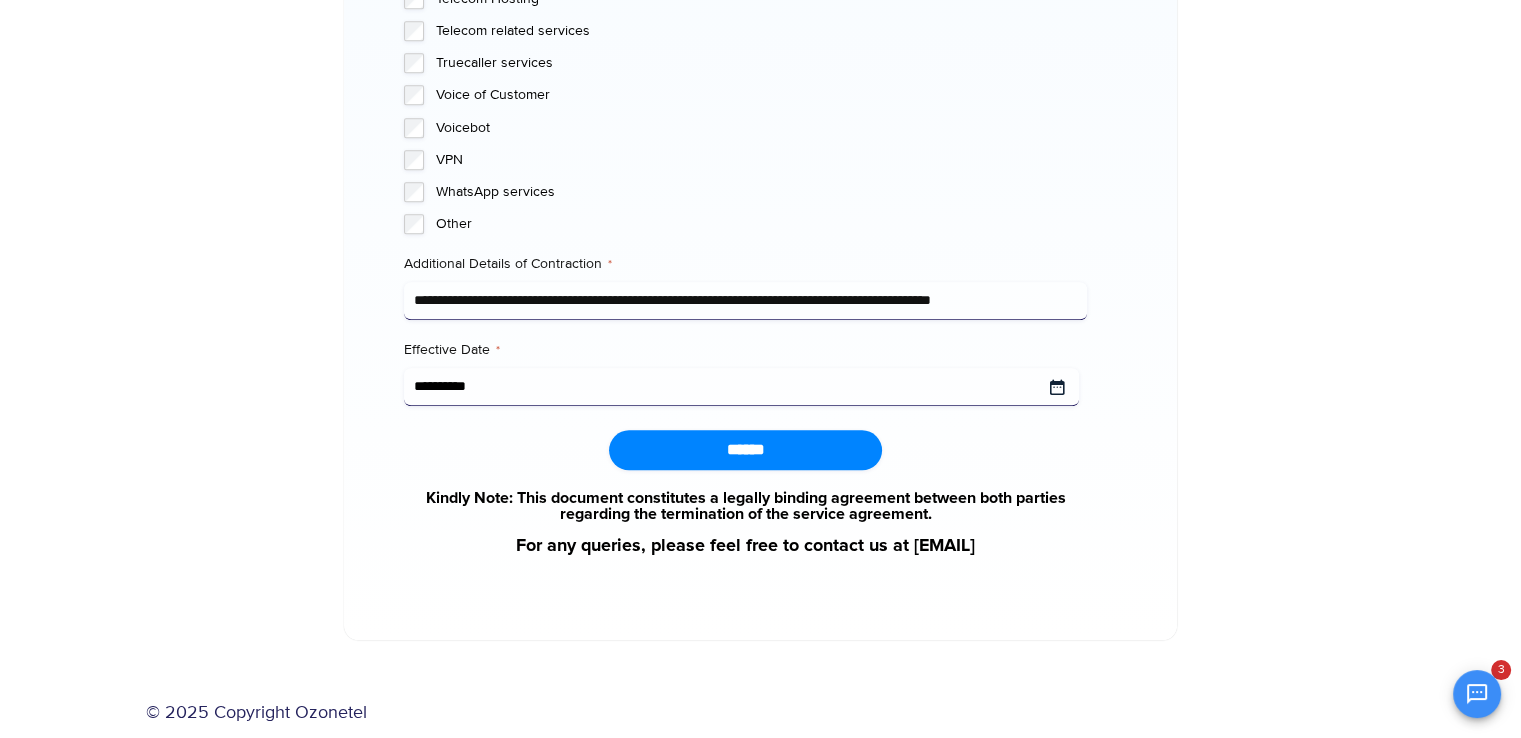 click on "Effective Date *" at bounding box center [741, 387] 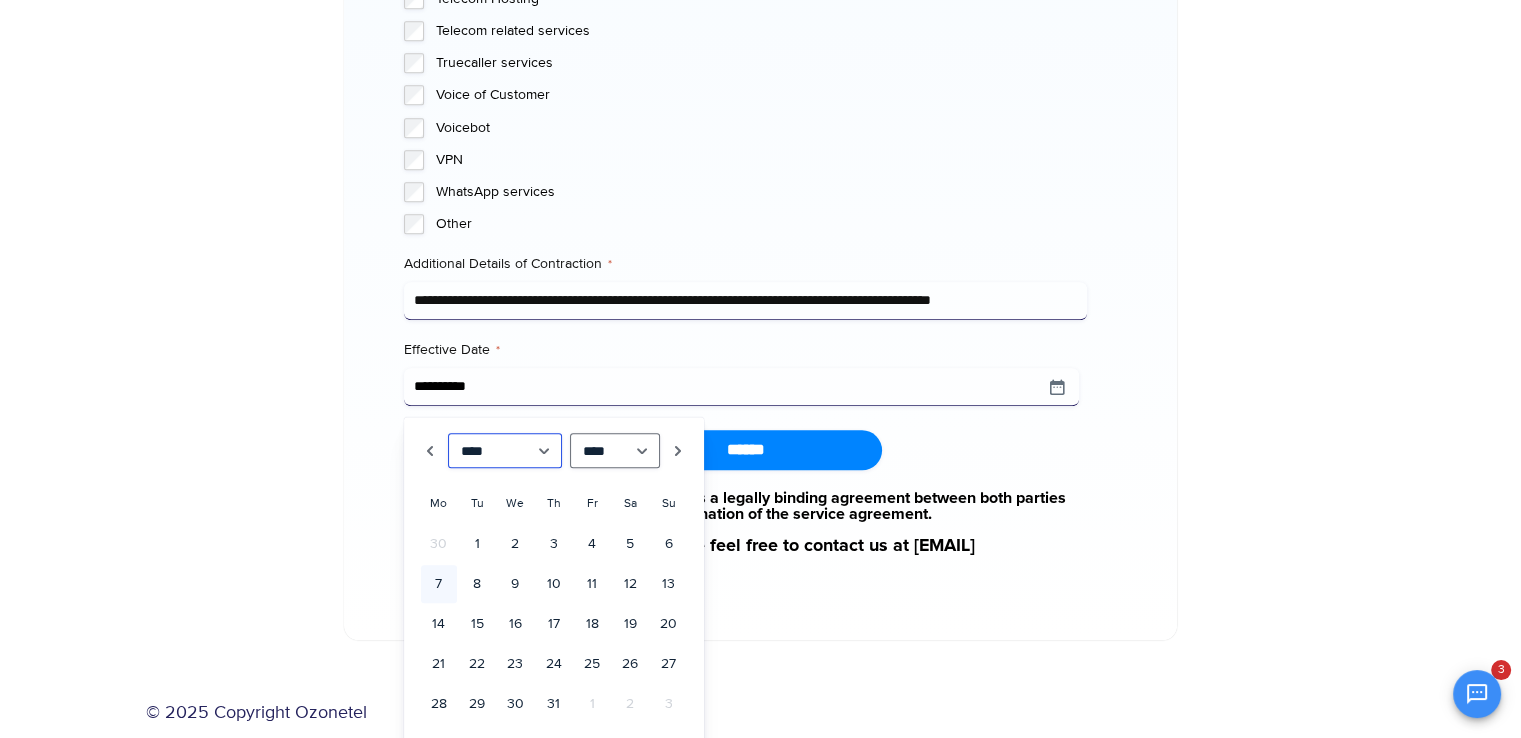 click on "******* ******** ***** ***** *** **** **** ****** ********* ******* ******** ********" at bounding box center [505, 450] 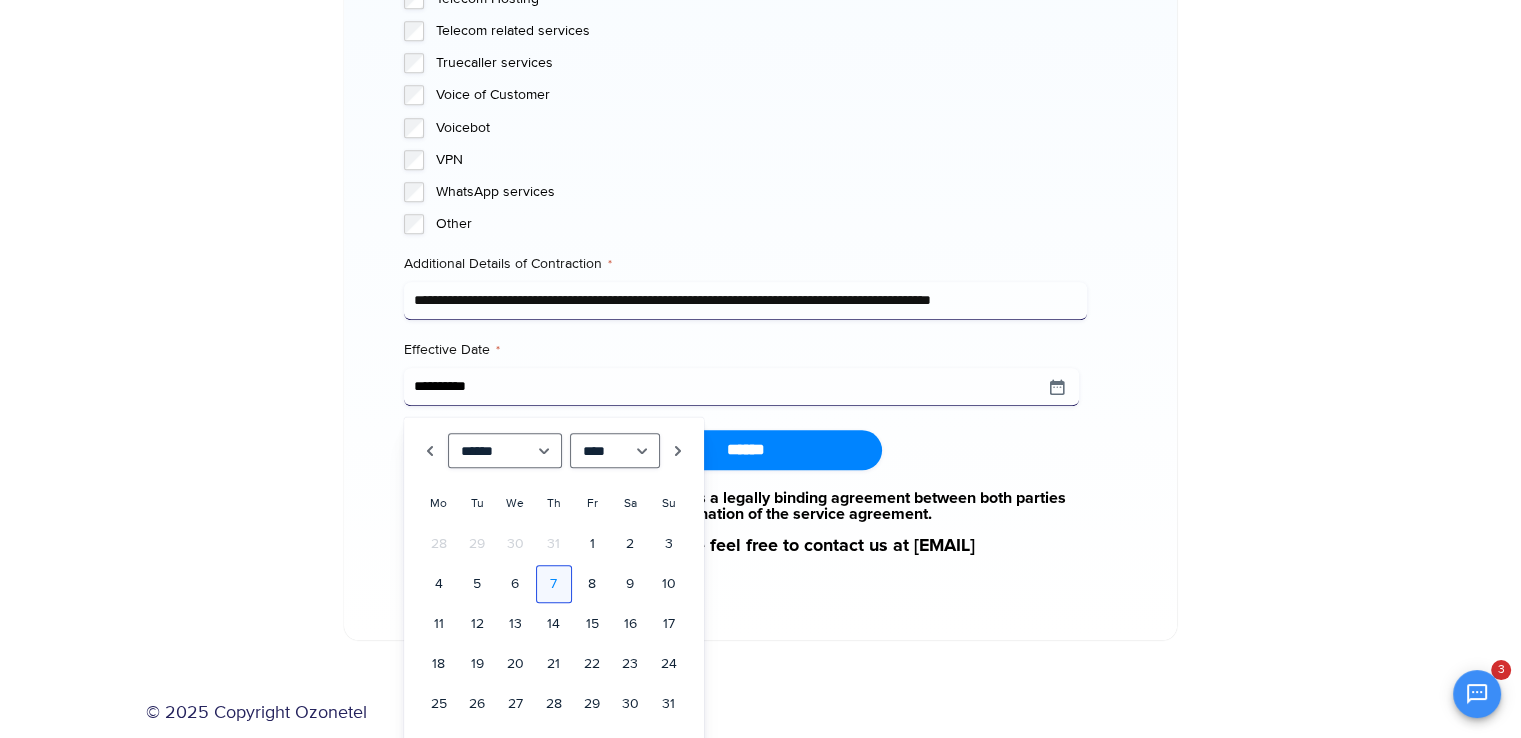click on "7" at bounding box center (554, 584) 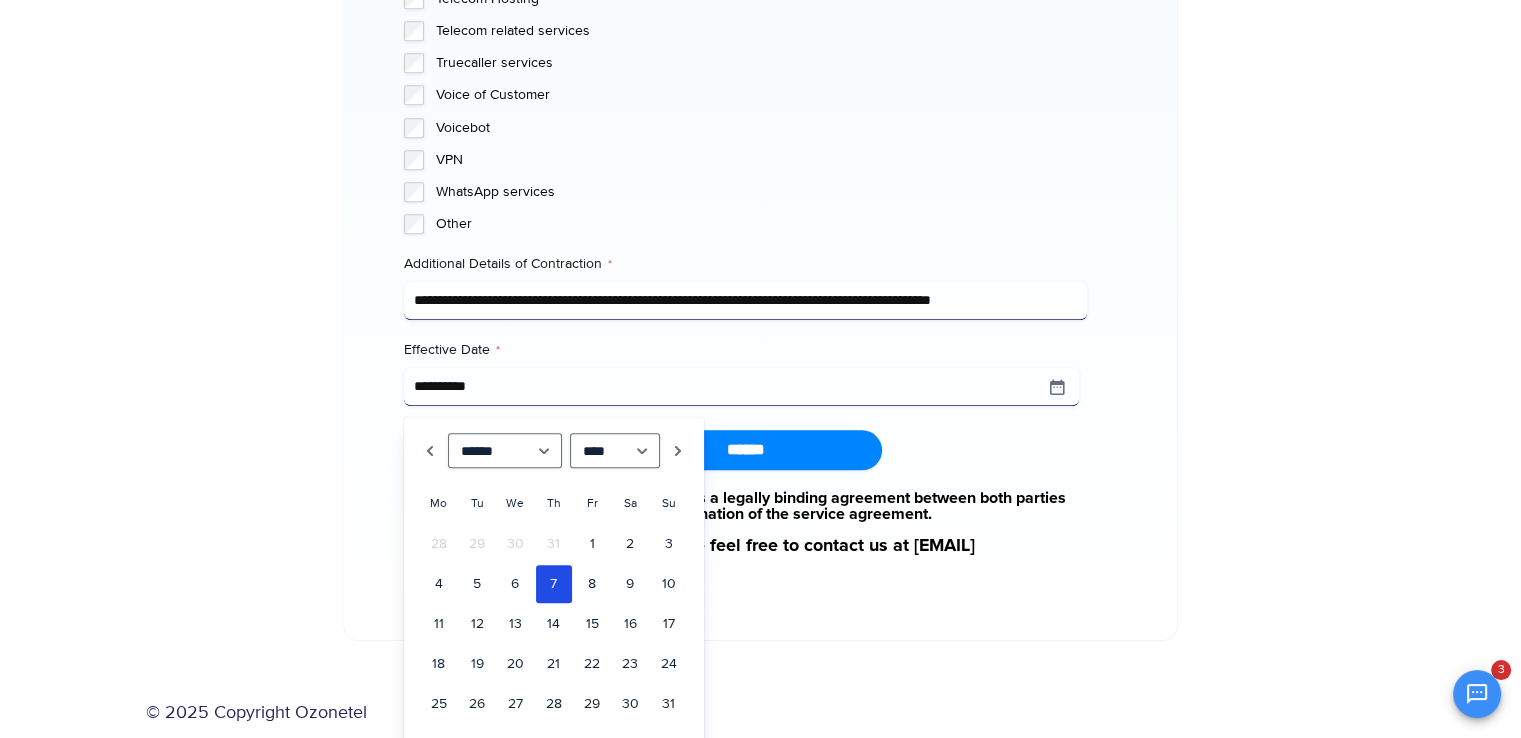 click at bounding box center (1281, -633) 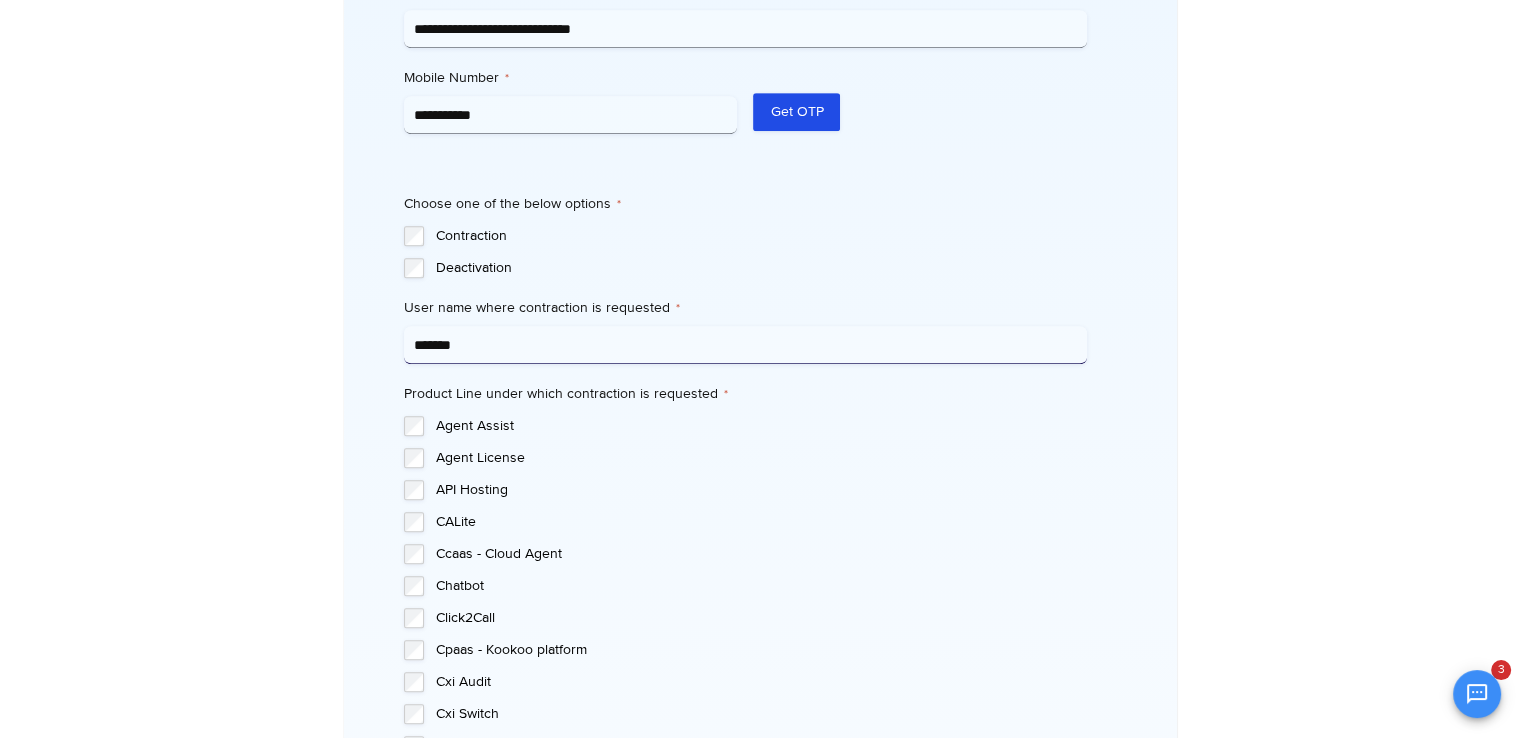 scroll, scrollTop: 1006, scrollLeft: 0, axis: vertical 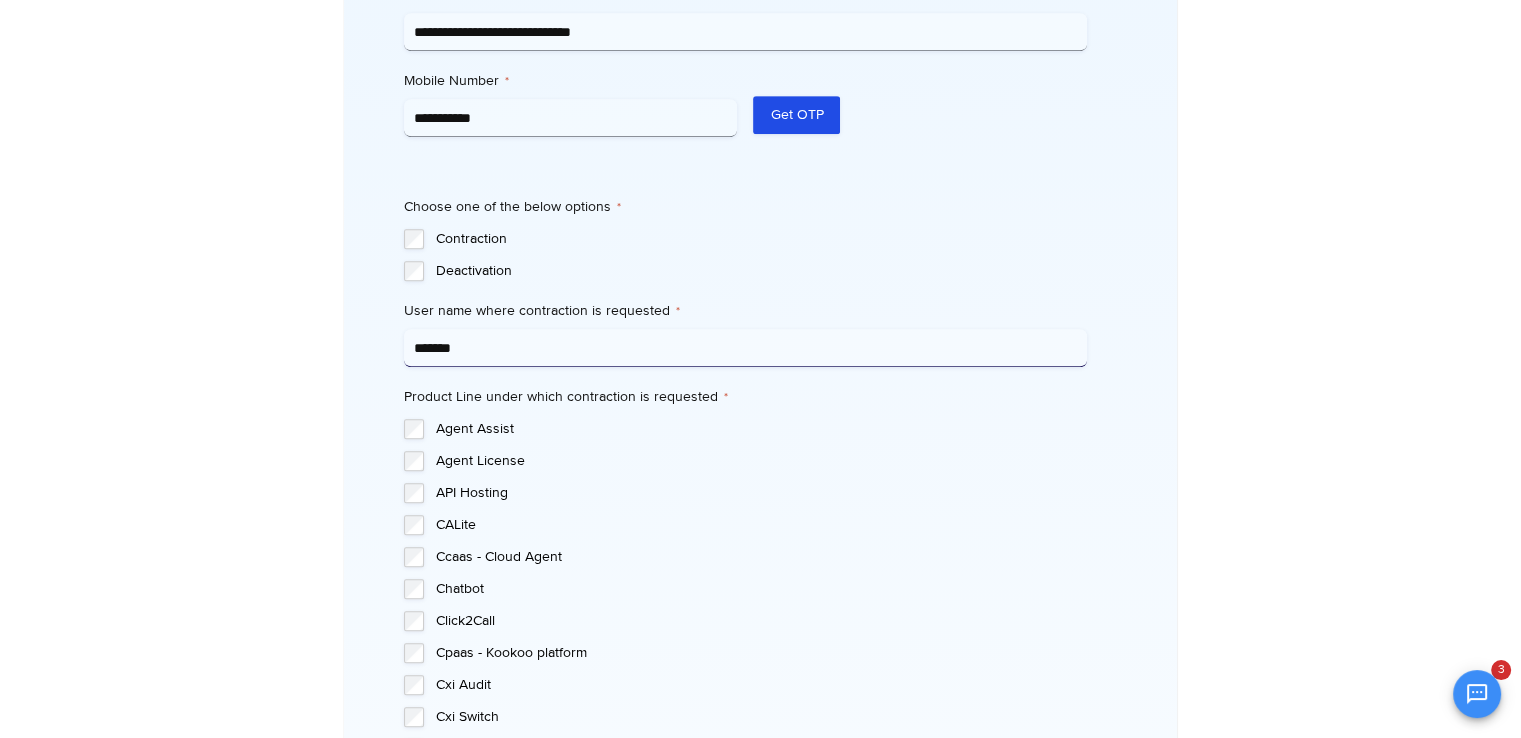 click on "******" at bounding box center (745, 348) 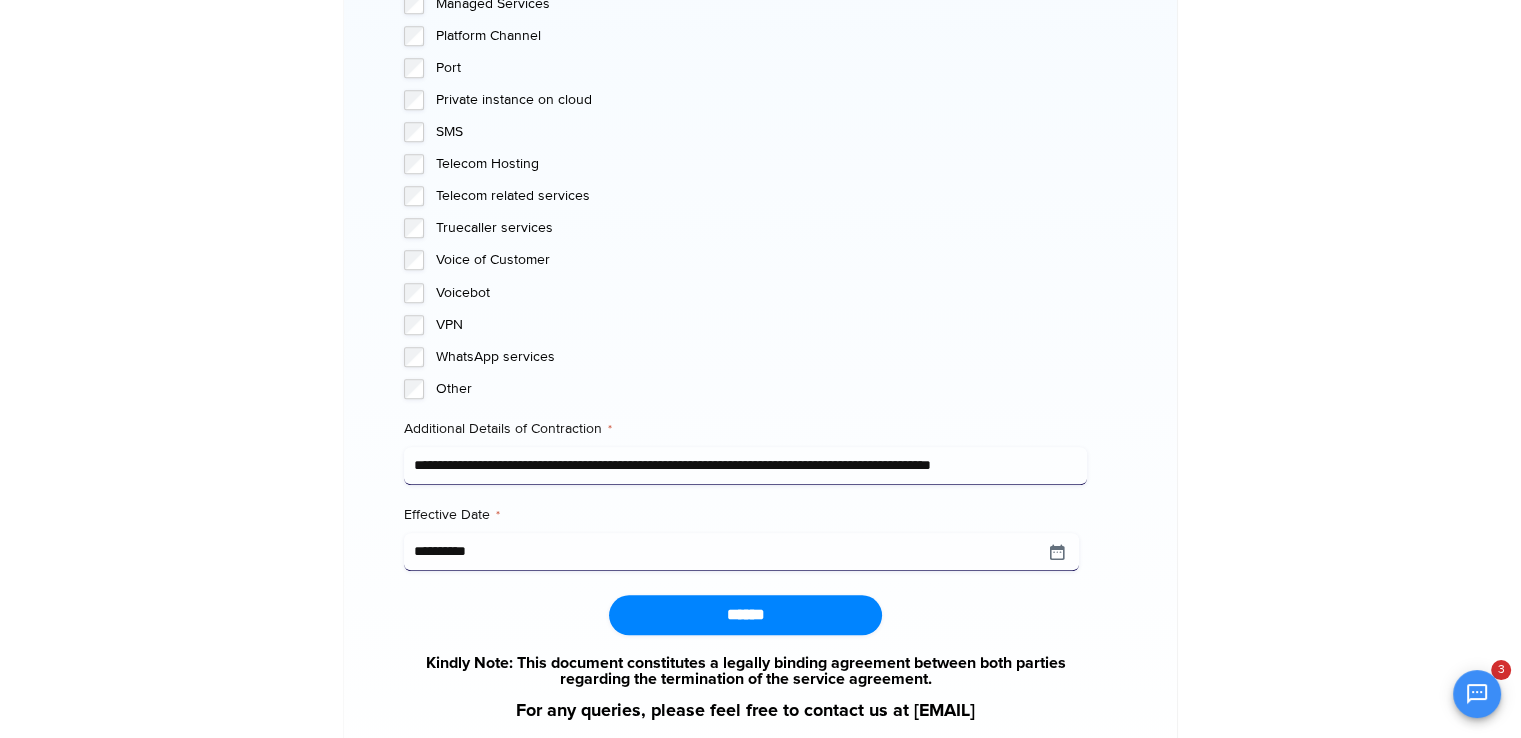 scroll, scrollTop: 1960, scrollLeft: 0, axis: vertical 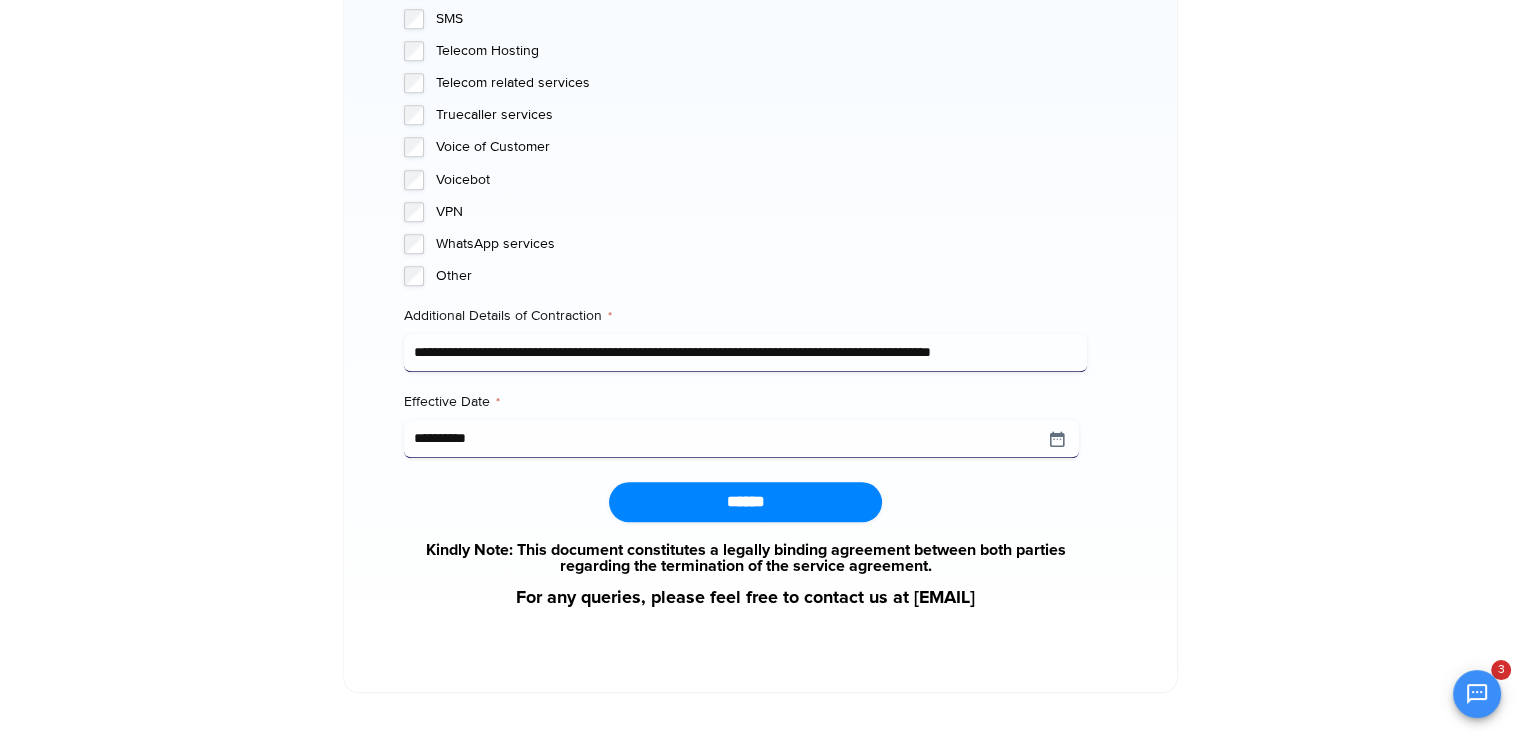 type on "**********" 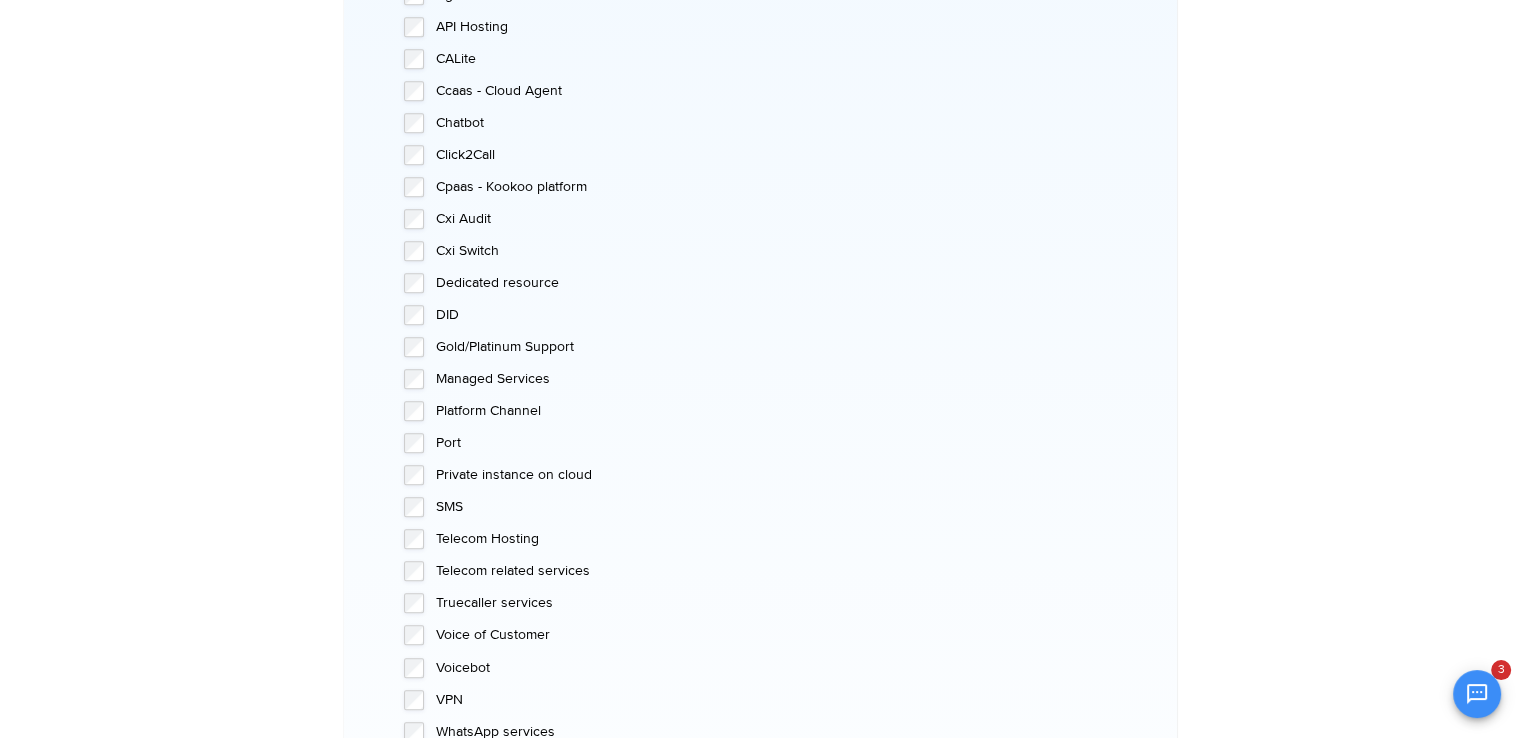 scroll, scrollTop: 867, scrollLeft: 0, axis: vertical 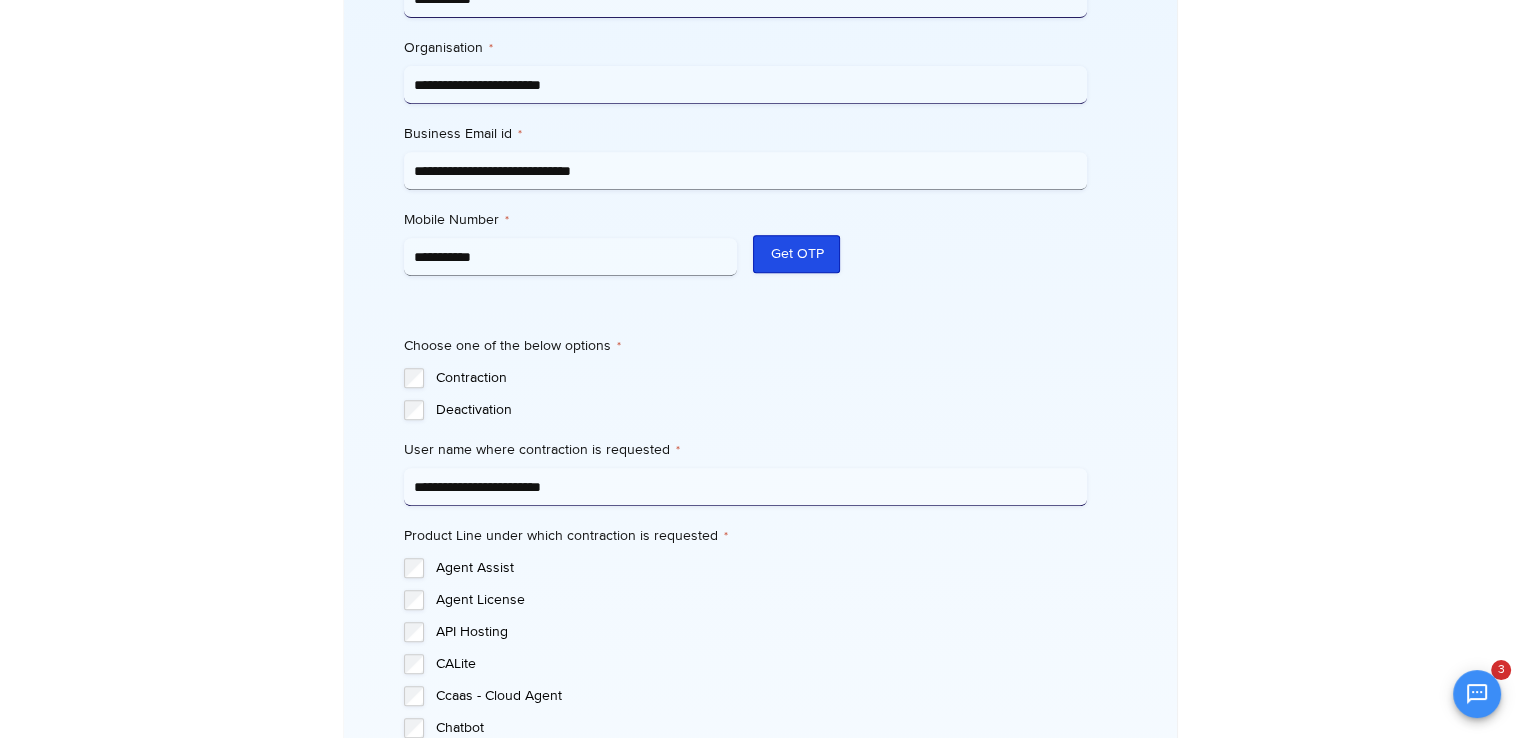 click on "Get OTP" at bounding box center (796, 254) 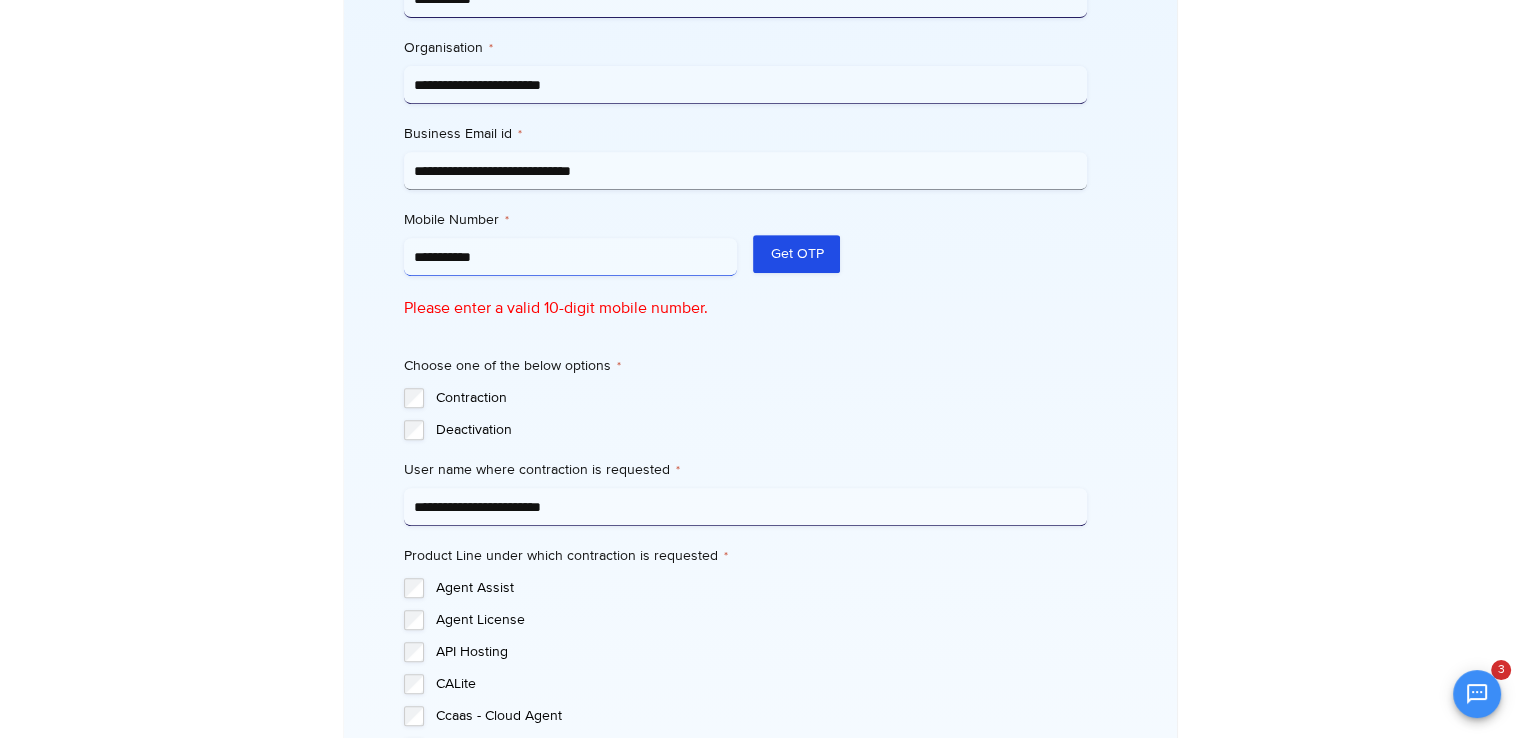 click on "**********" at bounding box center (571, 257) 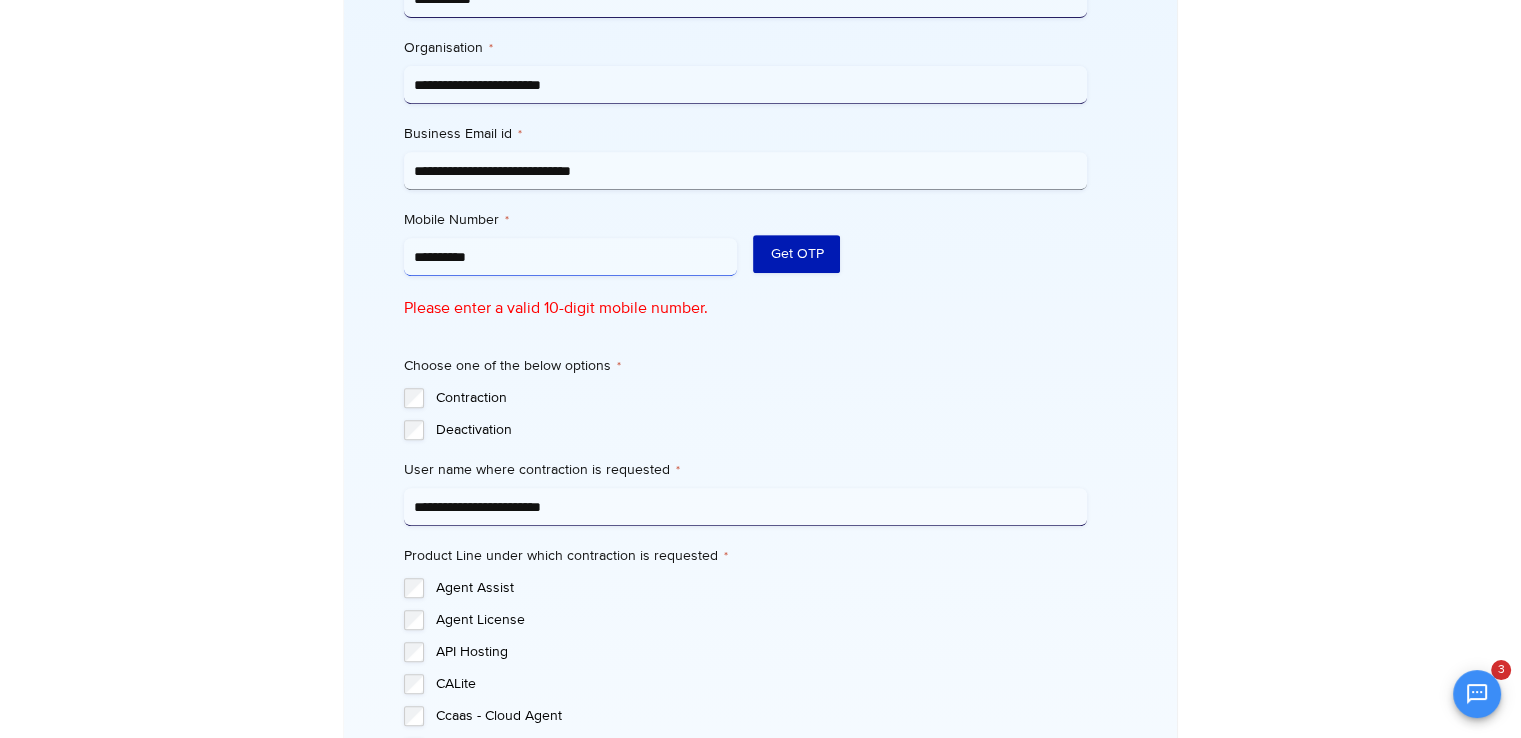 type on "**********" 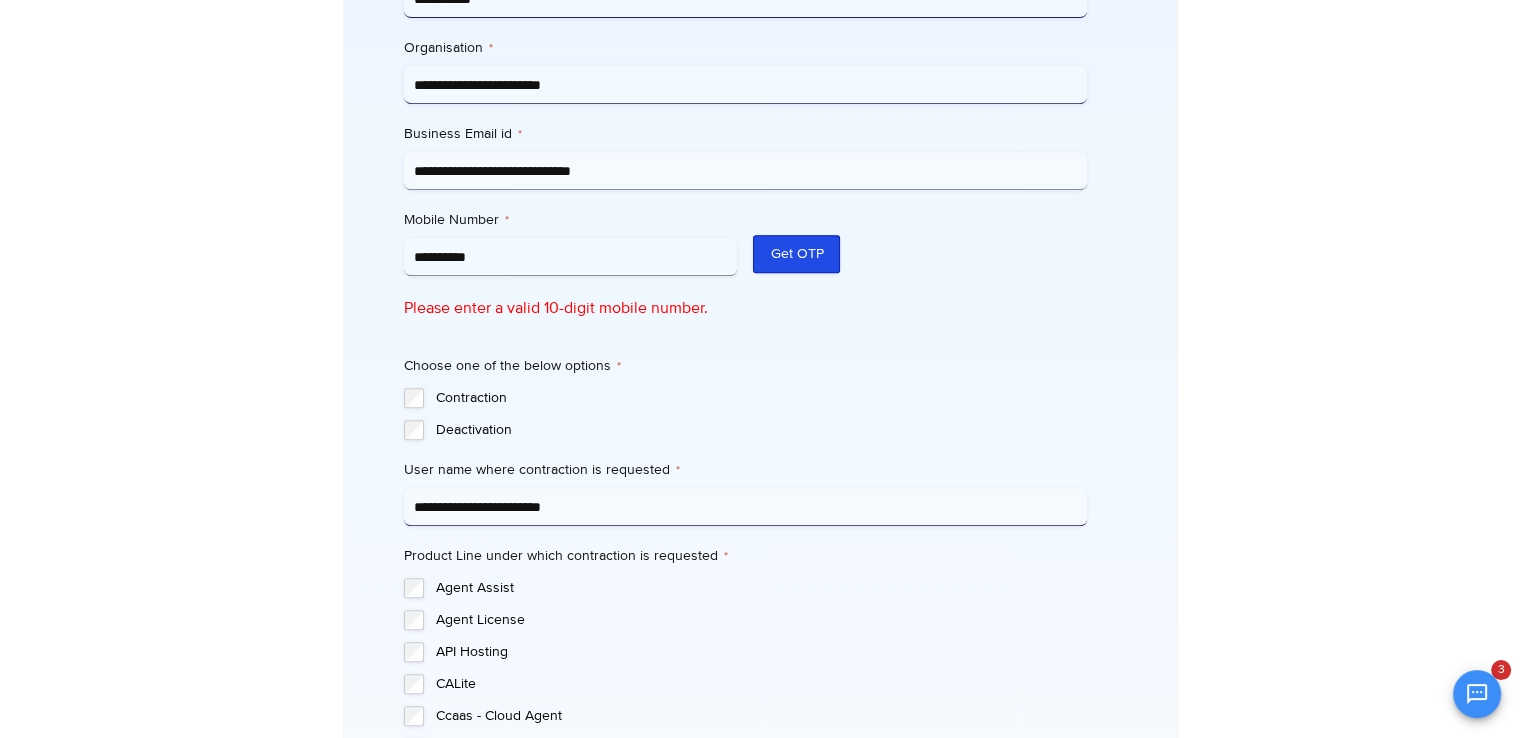 click on "Get OTP" at bounding box center (796, 254) 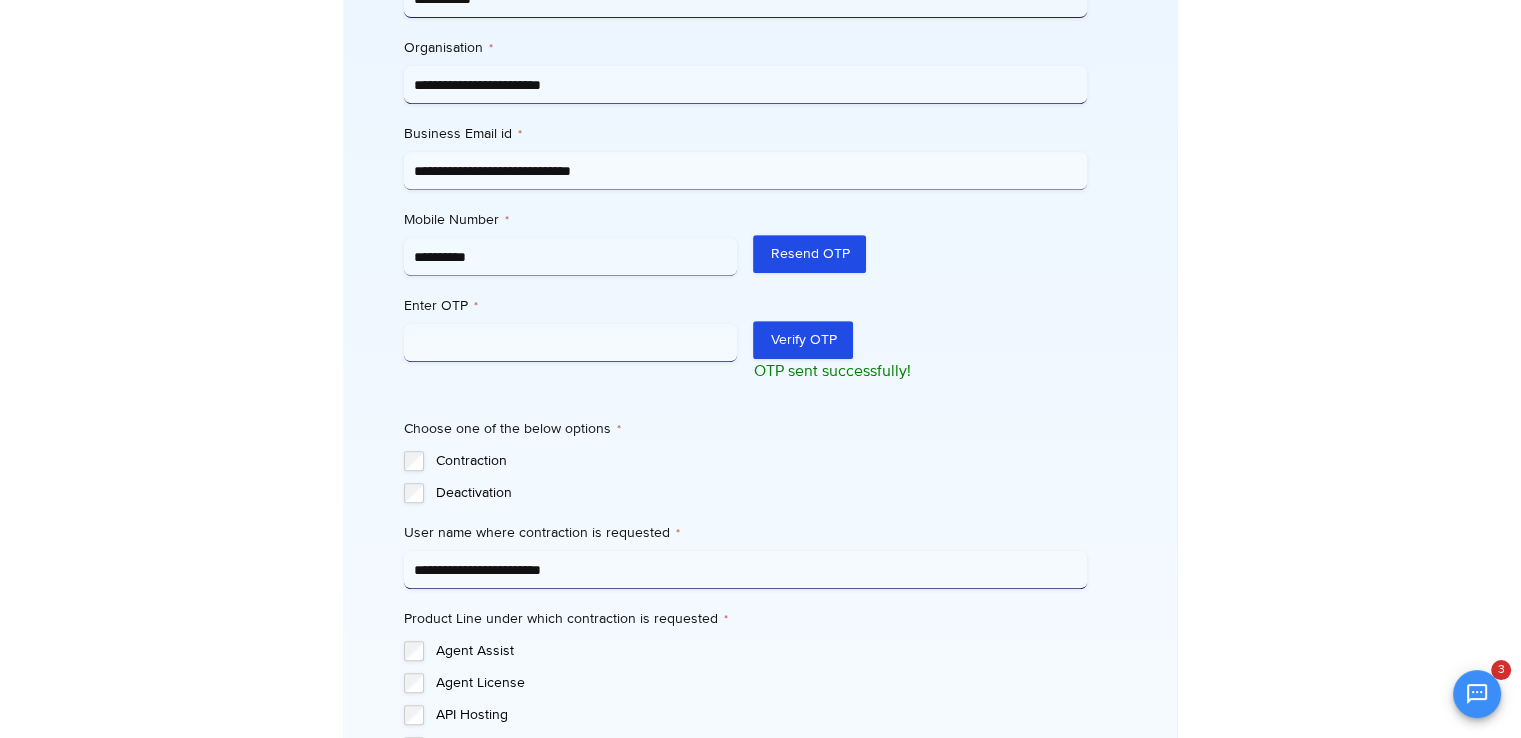 click on "Enter OTP *" at bounding box center [571, 343] 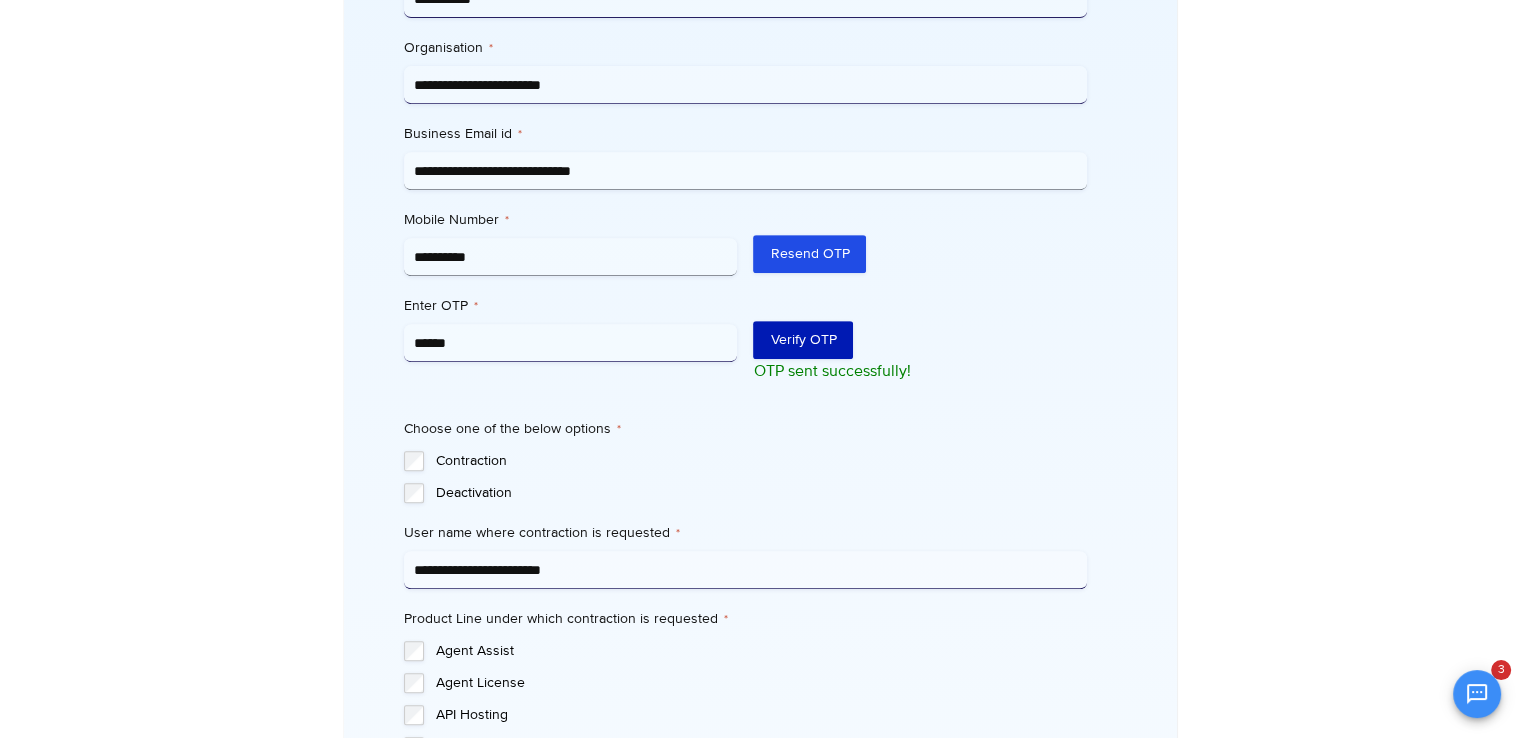 type on "******" 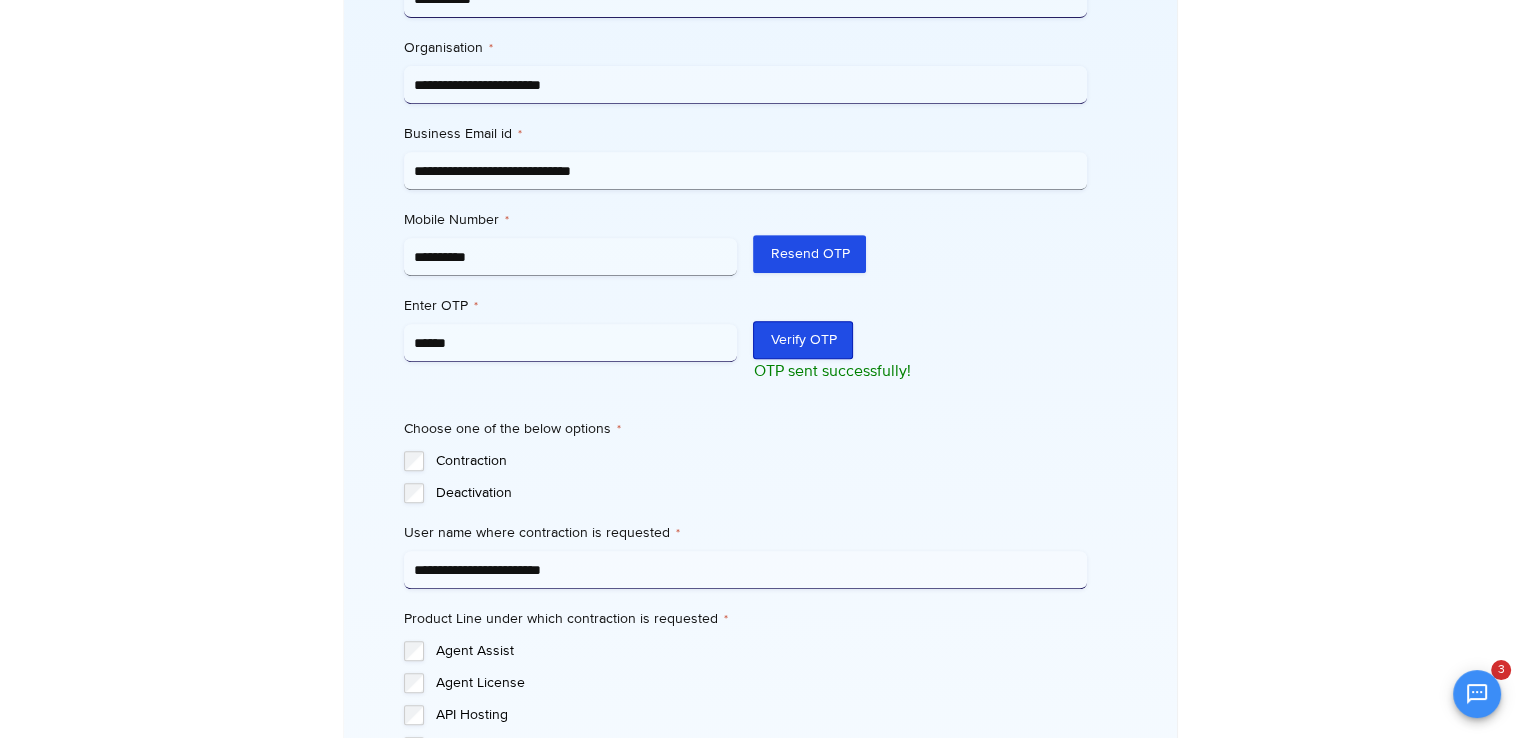 click on "Verify OTP" at bounding box center (803, 340) 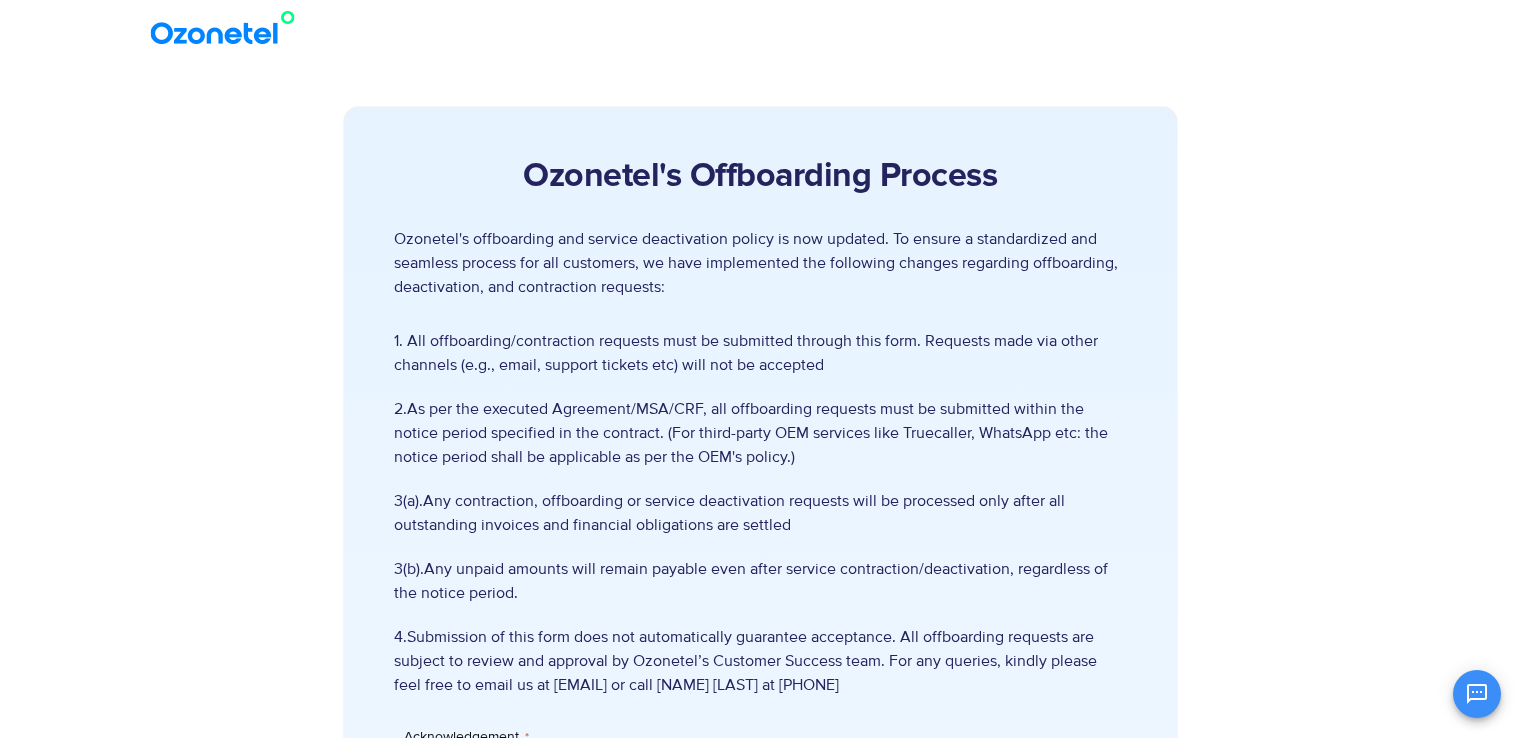 scroll, scrollTop: 0, scrollLeft: 0, axis: both 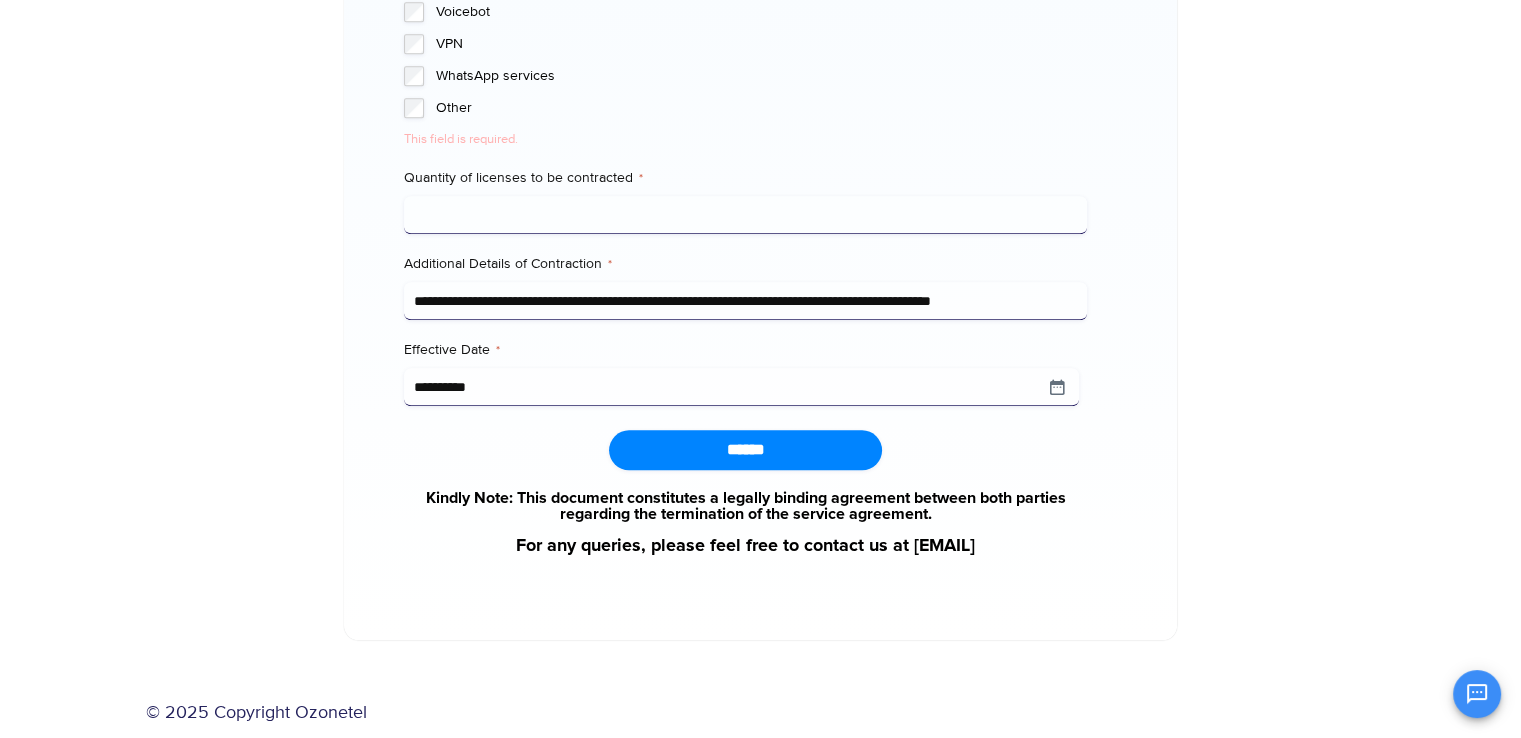 click on "Quantity of licenses to be contracted *" at bounding box center (745, 215) 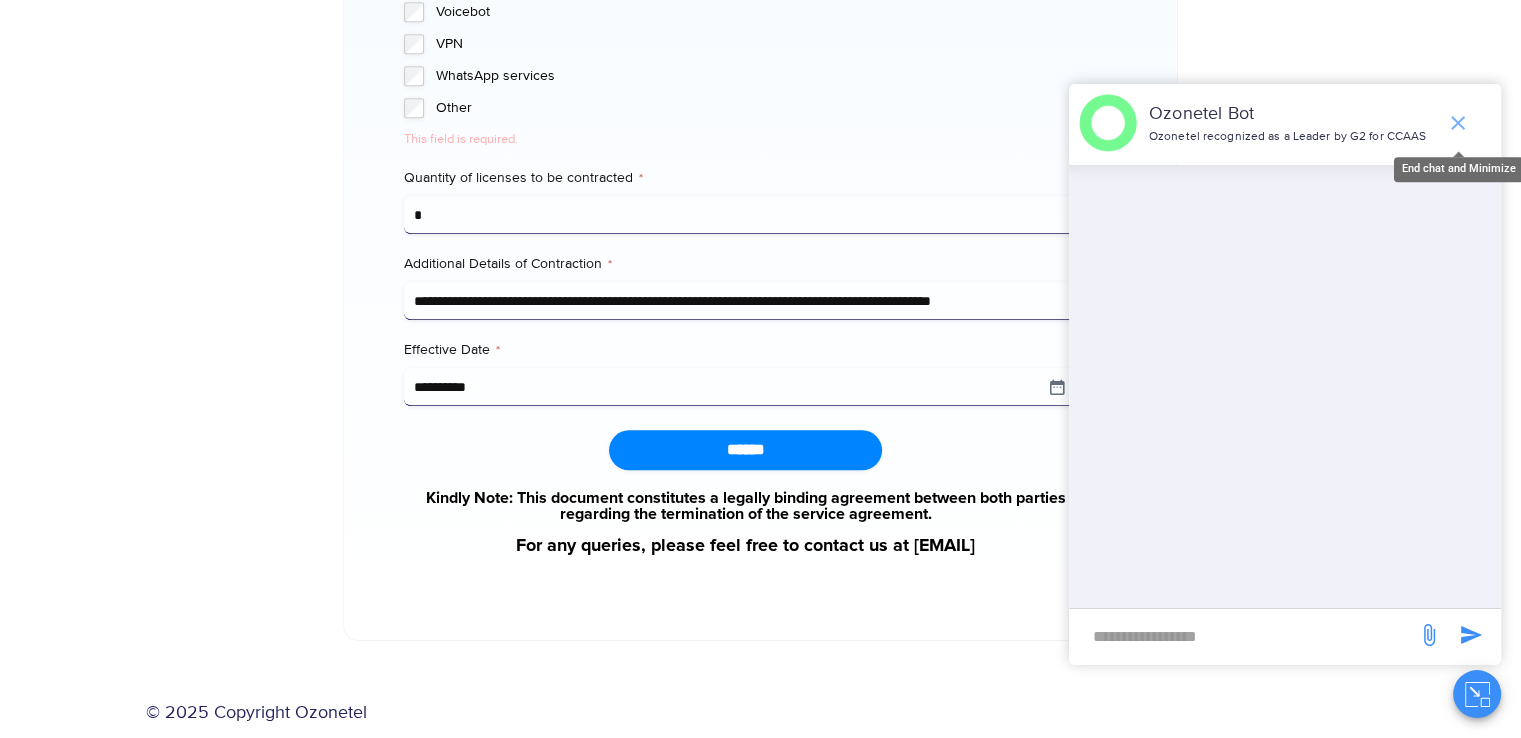click at bounding box center [1458, 123] 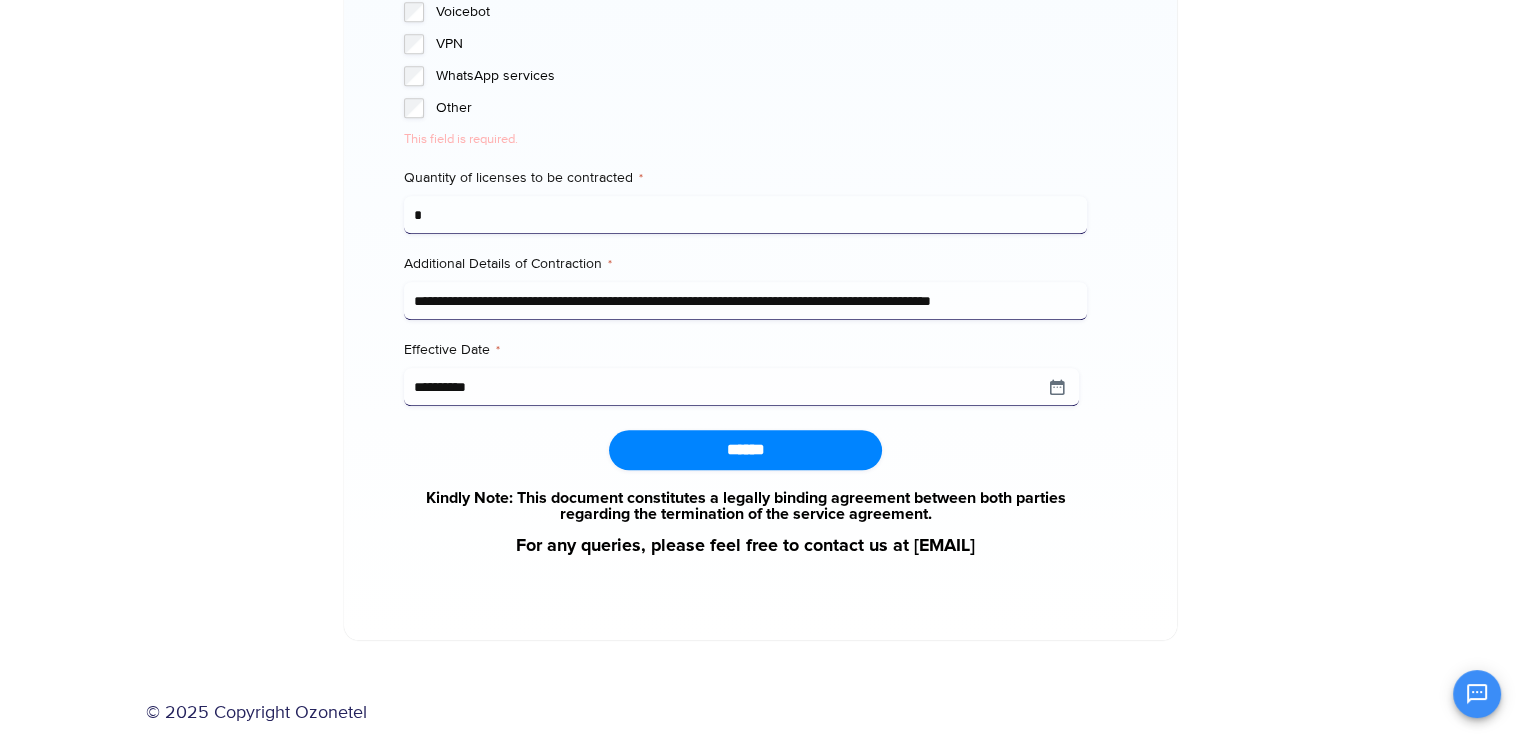 click on "*" at bounding box center (745, 215) 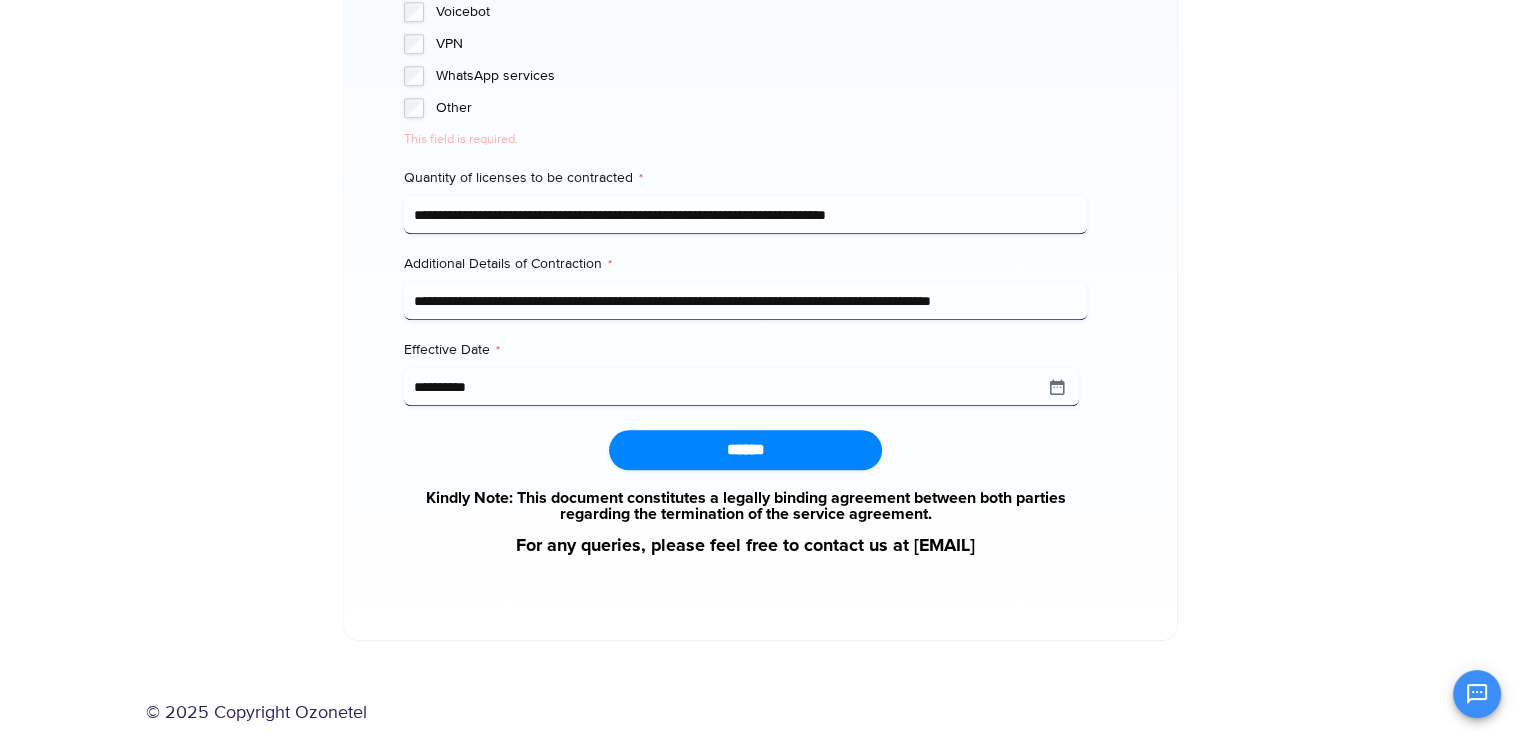 click on "**********" at bounding box center (745, 215) 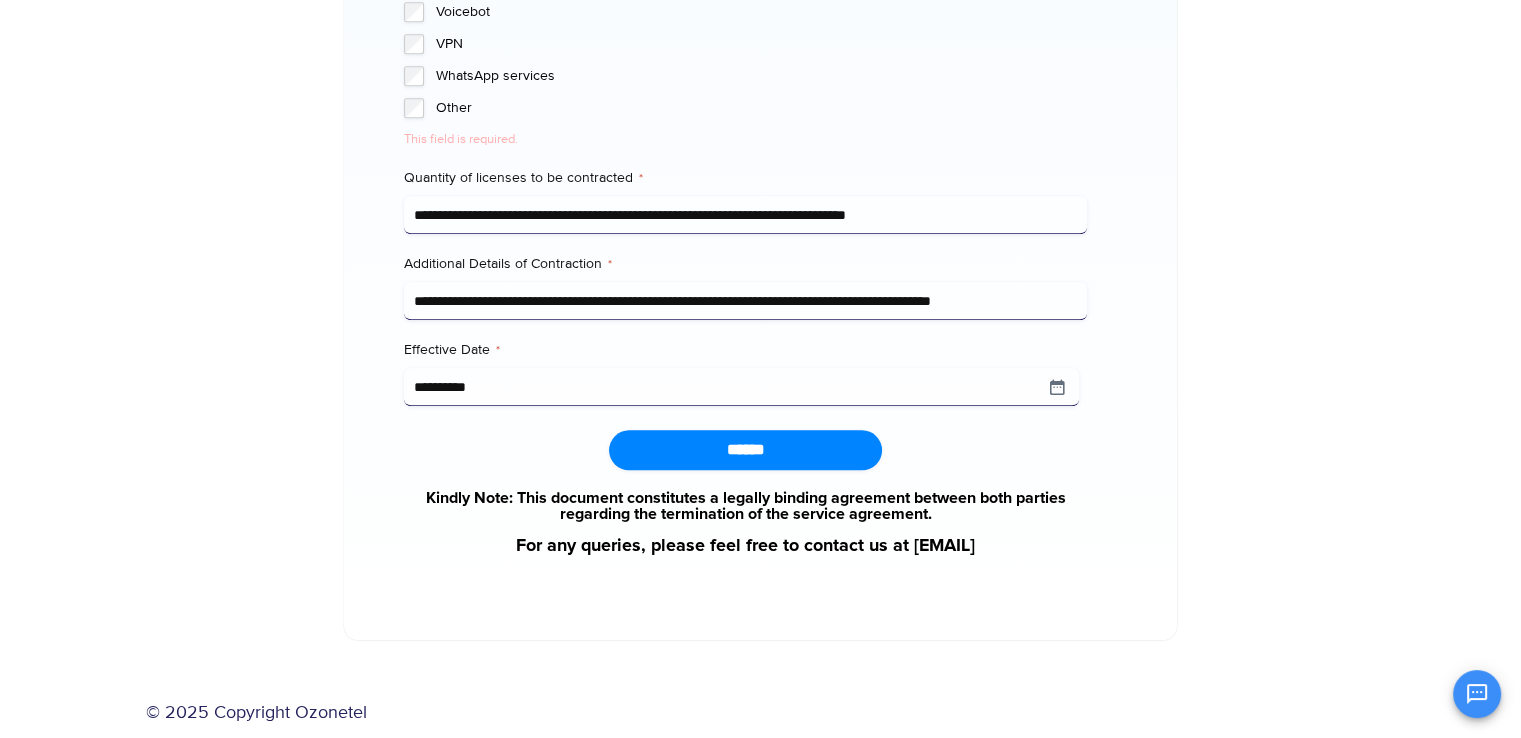 click on "**********" at bounding box center (745, 215) 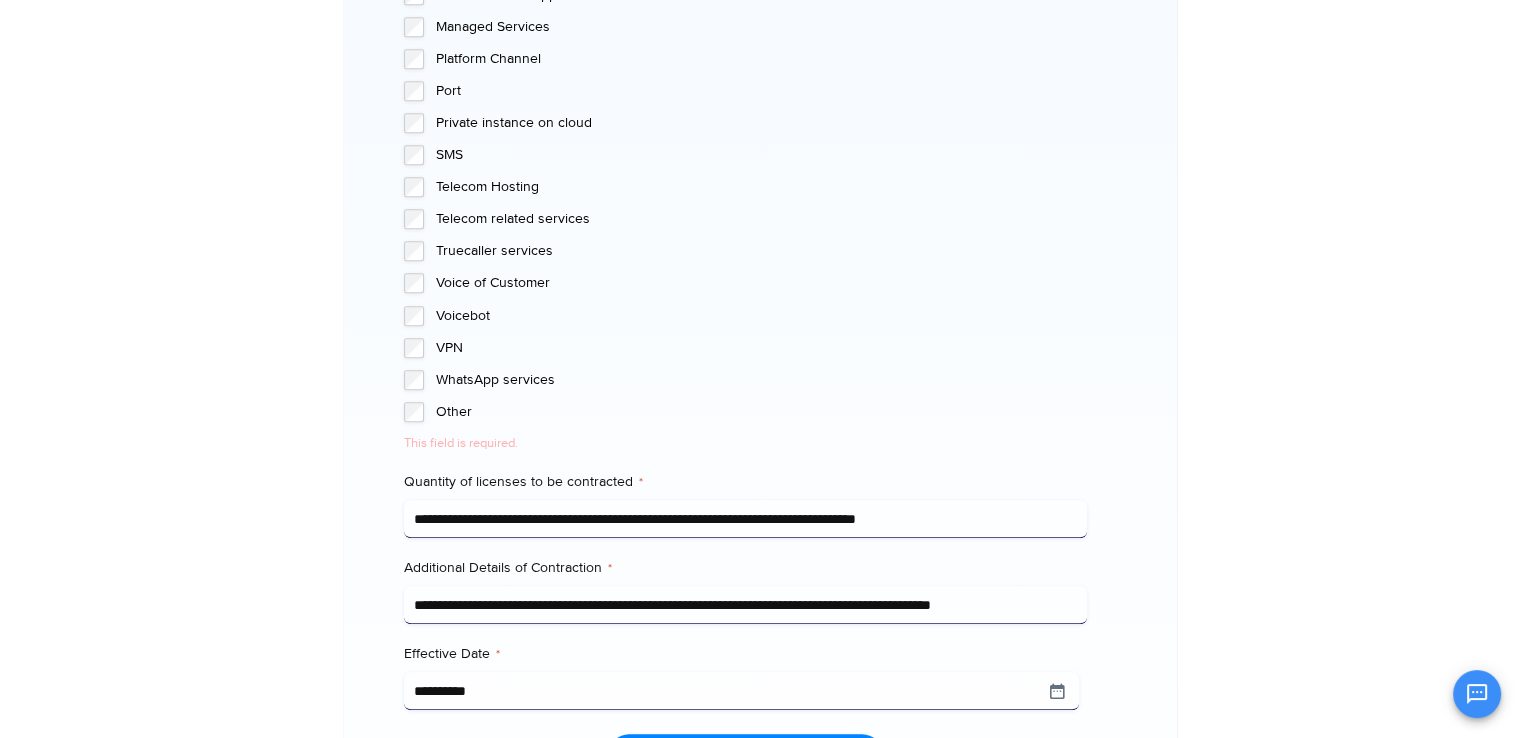 scroll, scrollTop: 2148, scrollLeft: 0, axis: vertical 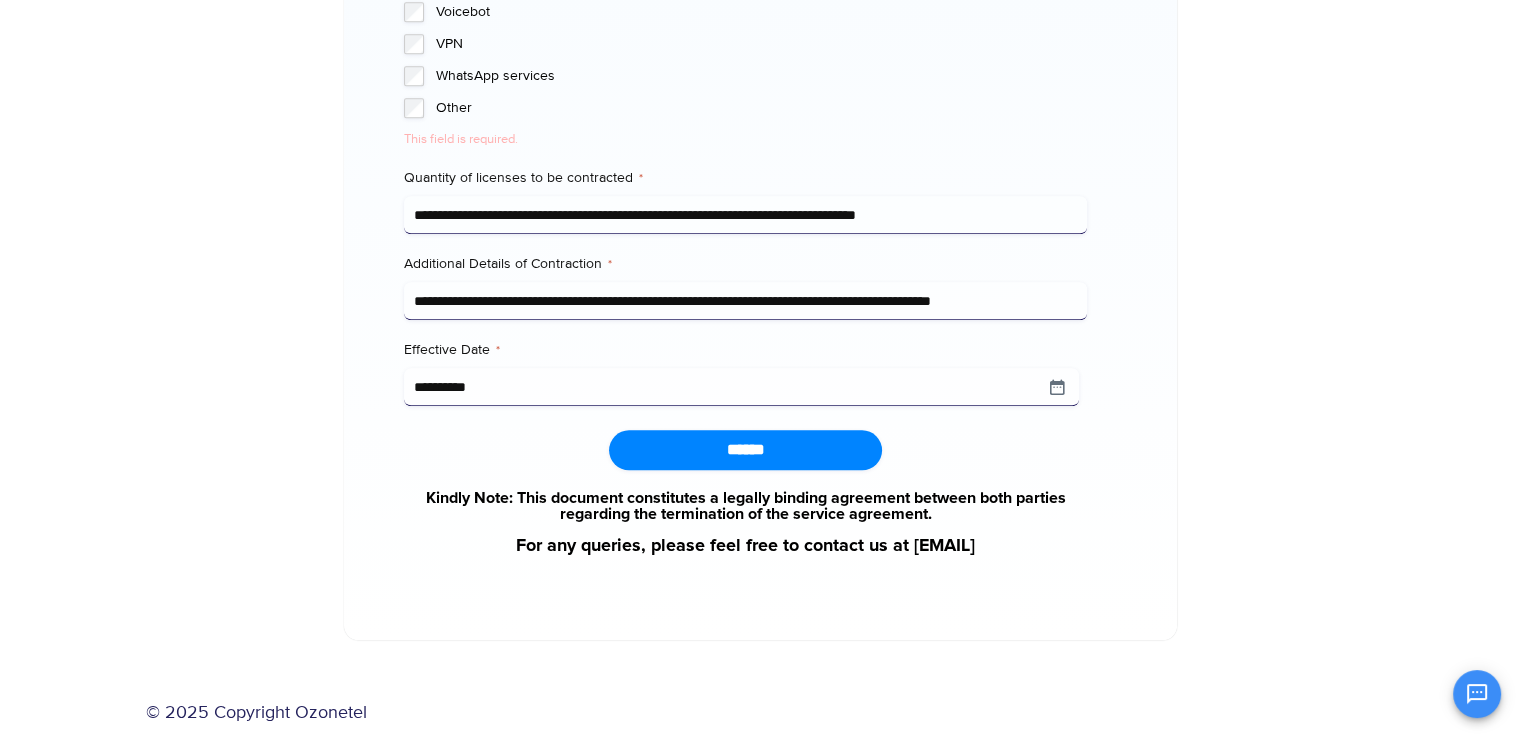 type on "**********" 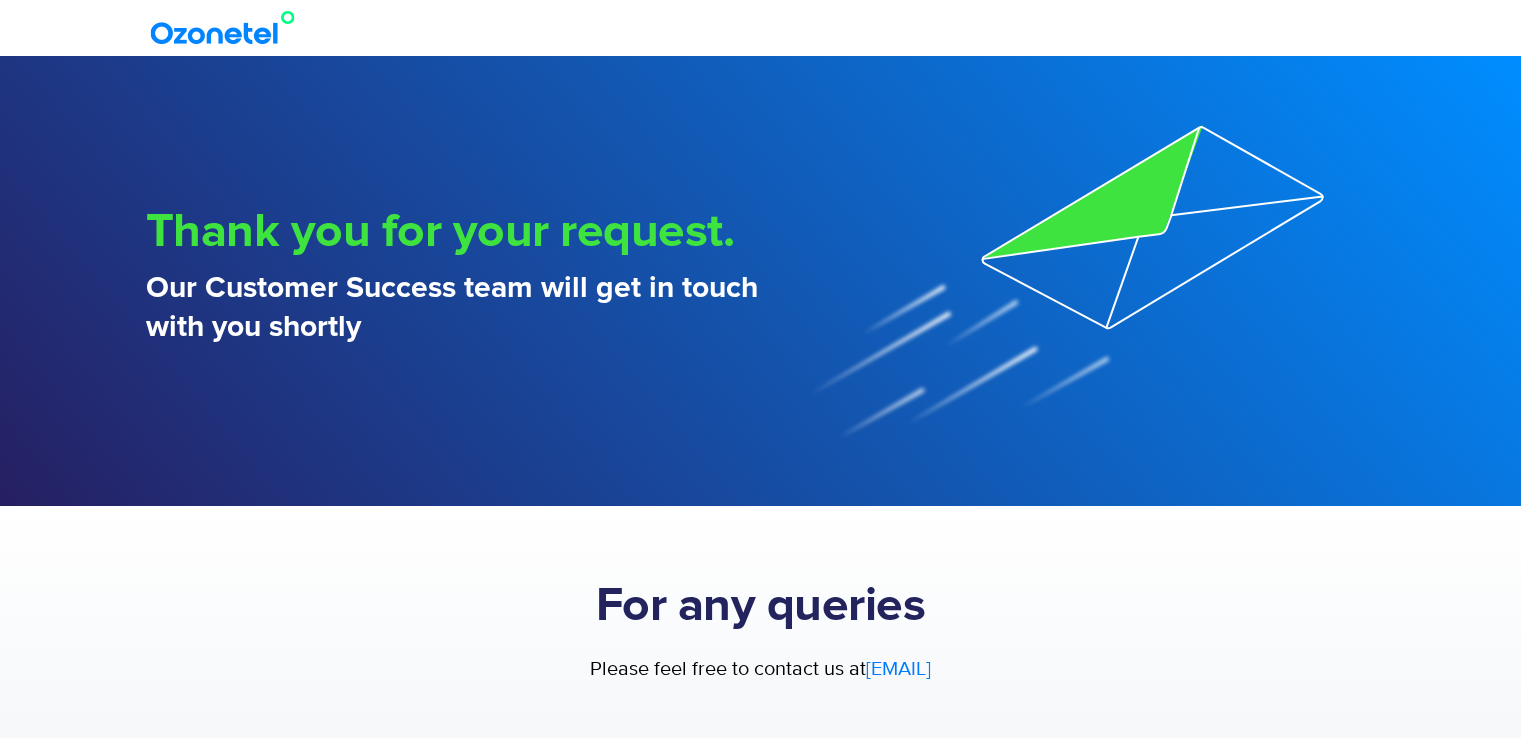 scroll, scrollTop: 0, scrollLeft: 0, axis: both 